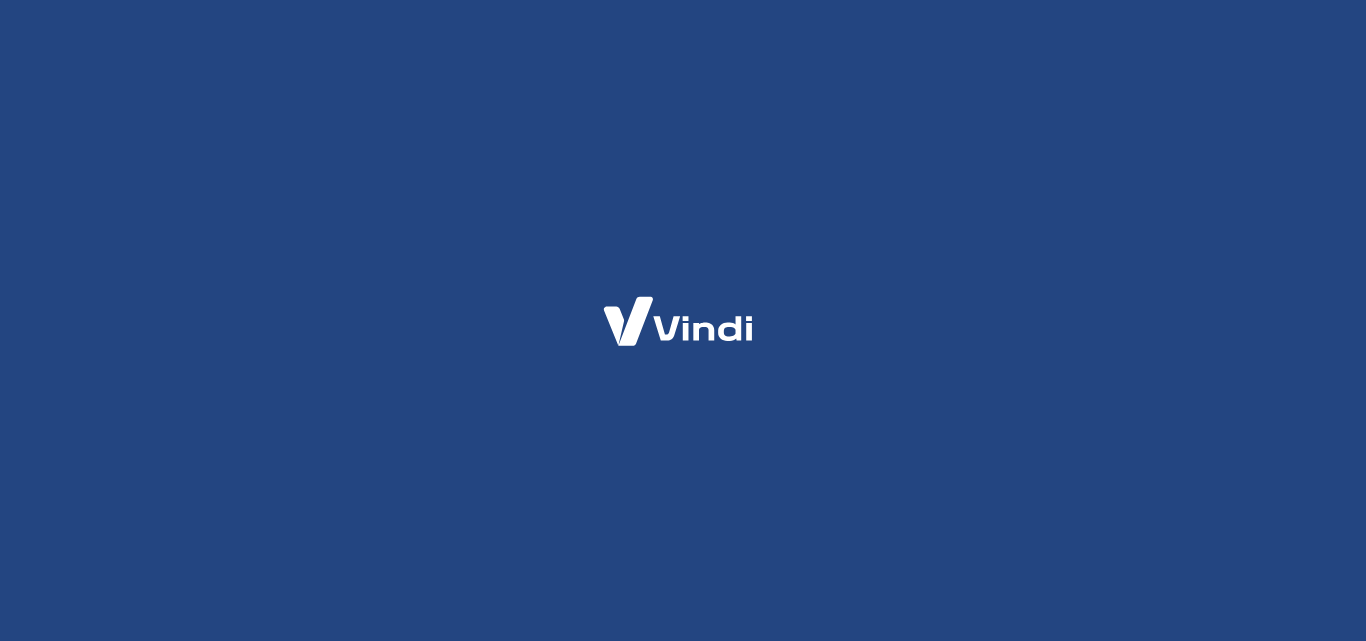 scroll, scrollTop: 0, scrollLeft: 0, axis: both 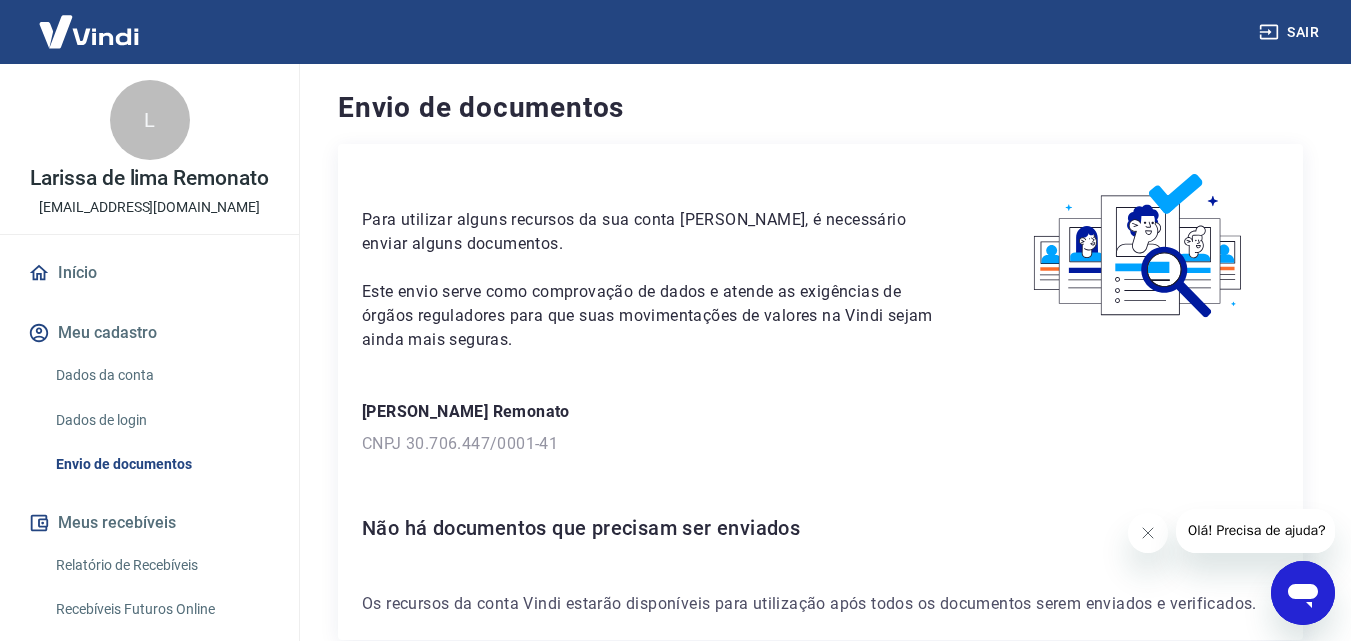 click 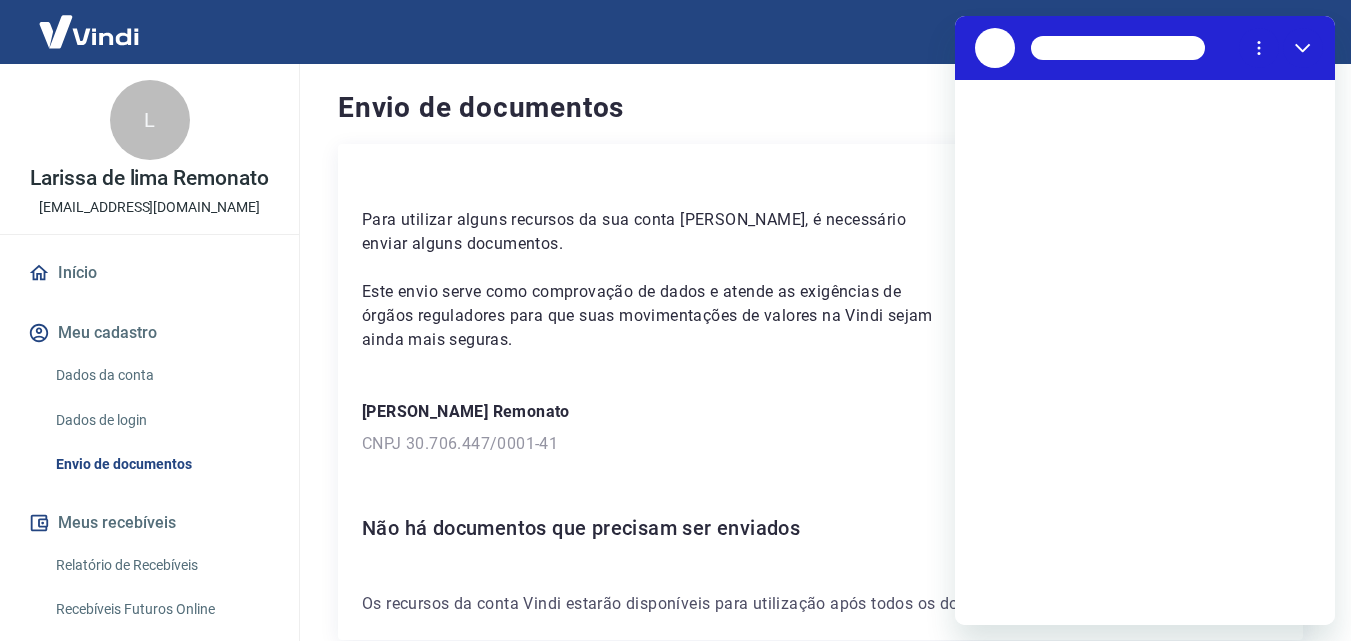 scroll, scrollTop: 0, scrollLeft: 0, axis: both 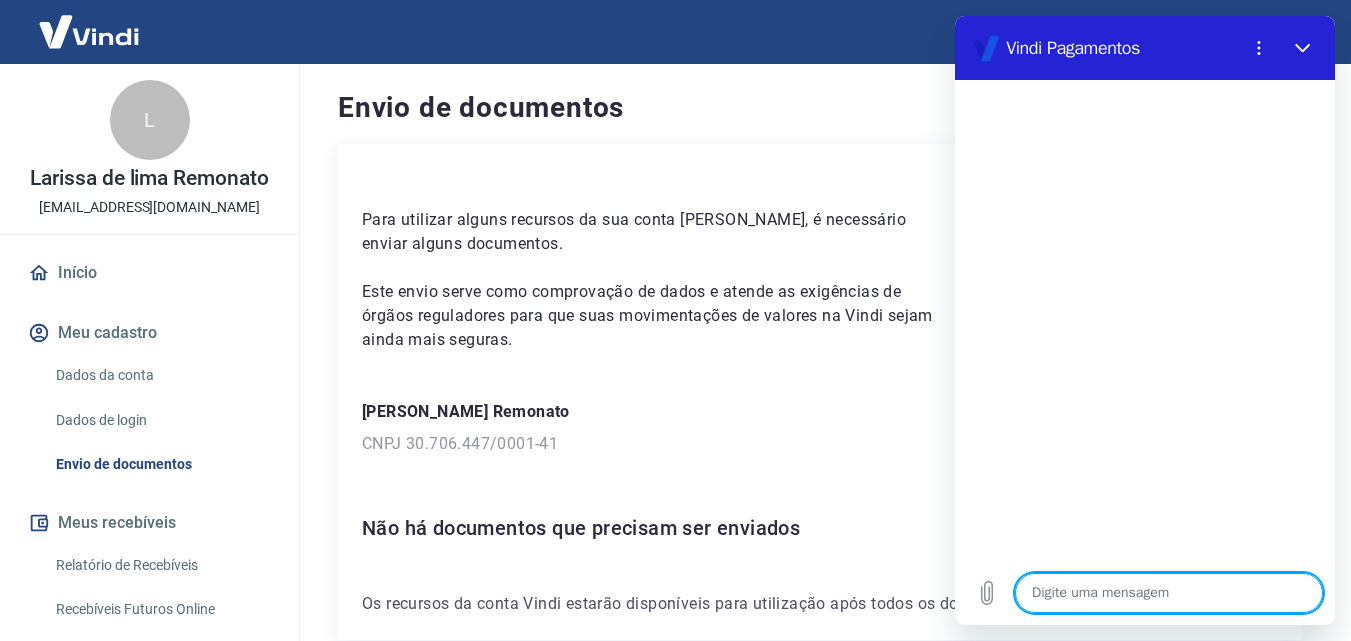 click at bounding box center (1169, 593) 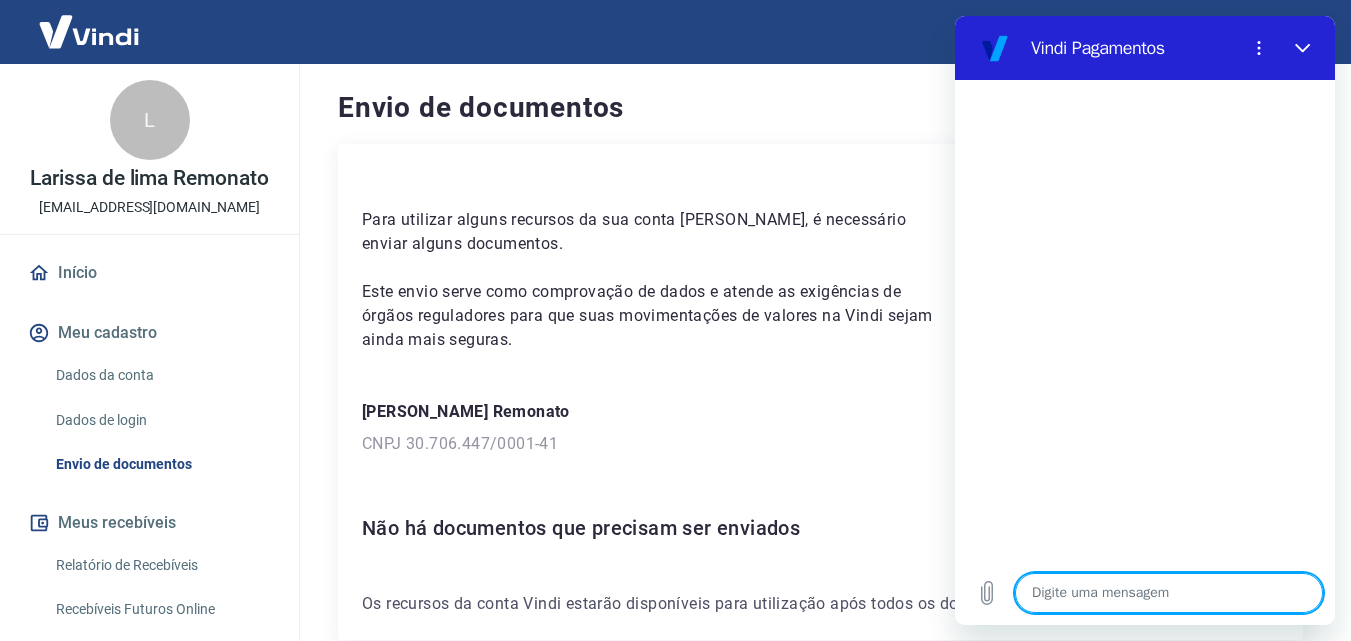 type on "f" 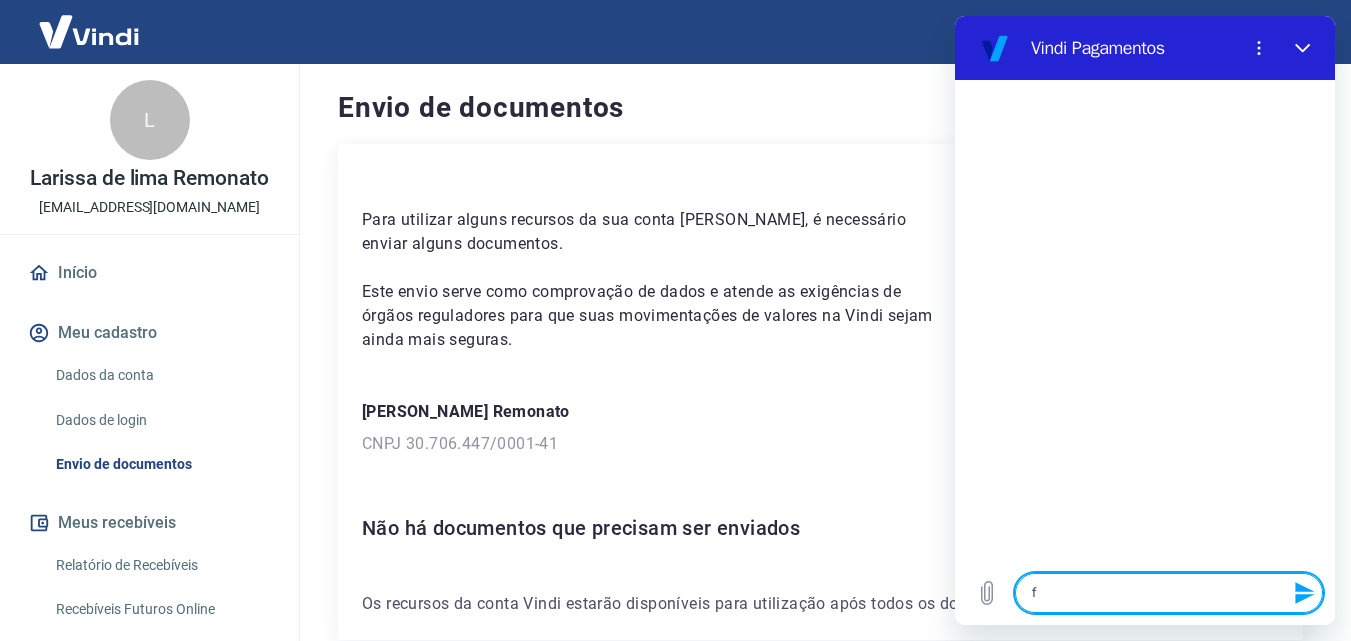type on "fa" 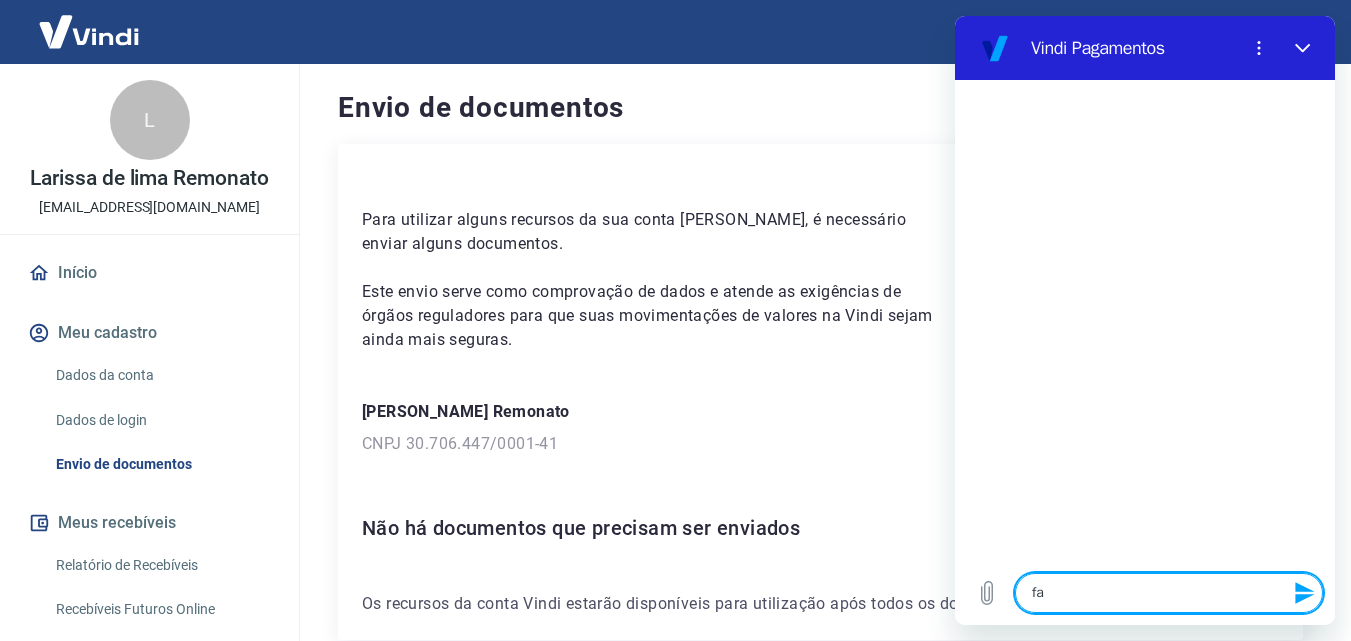 type on "fal" 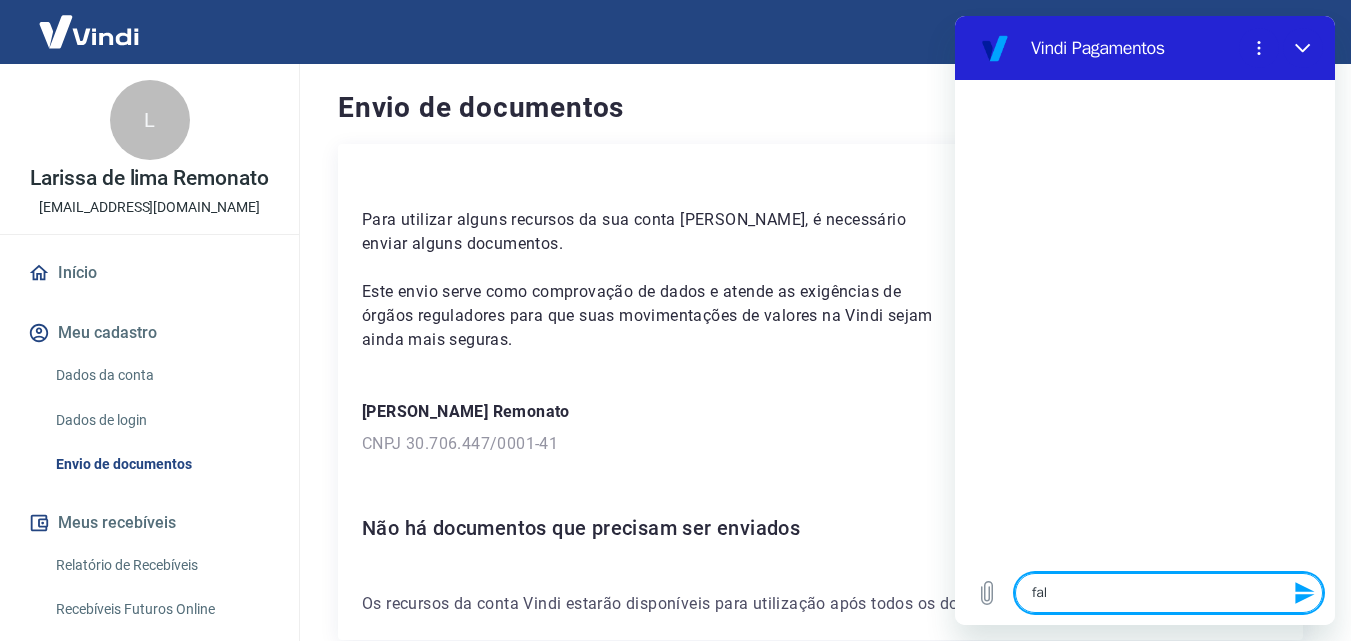 type on "fala" 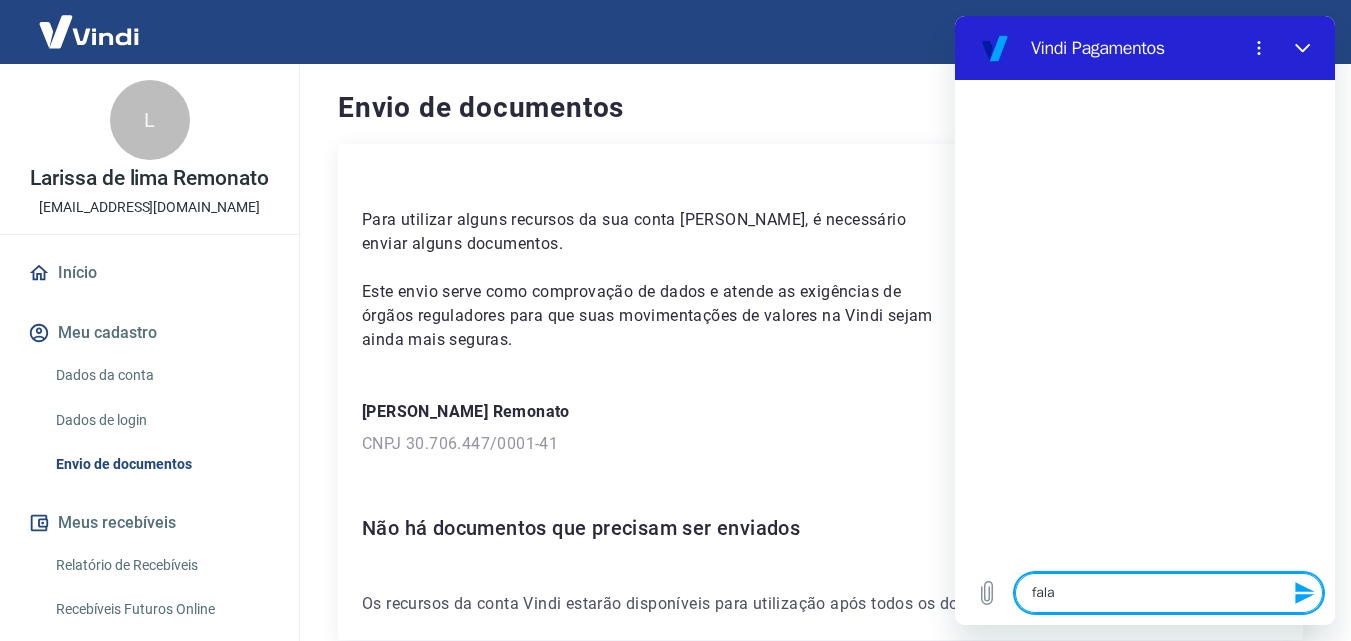 type on "falar" 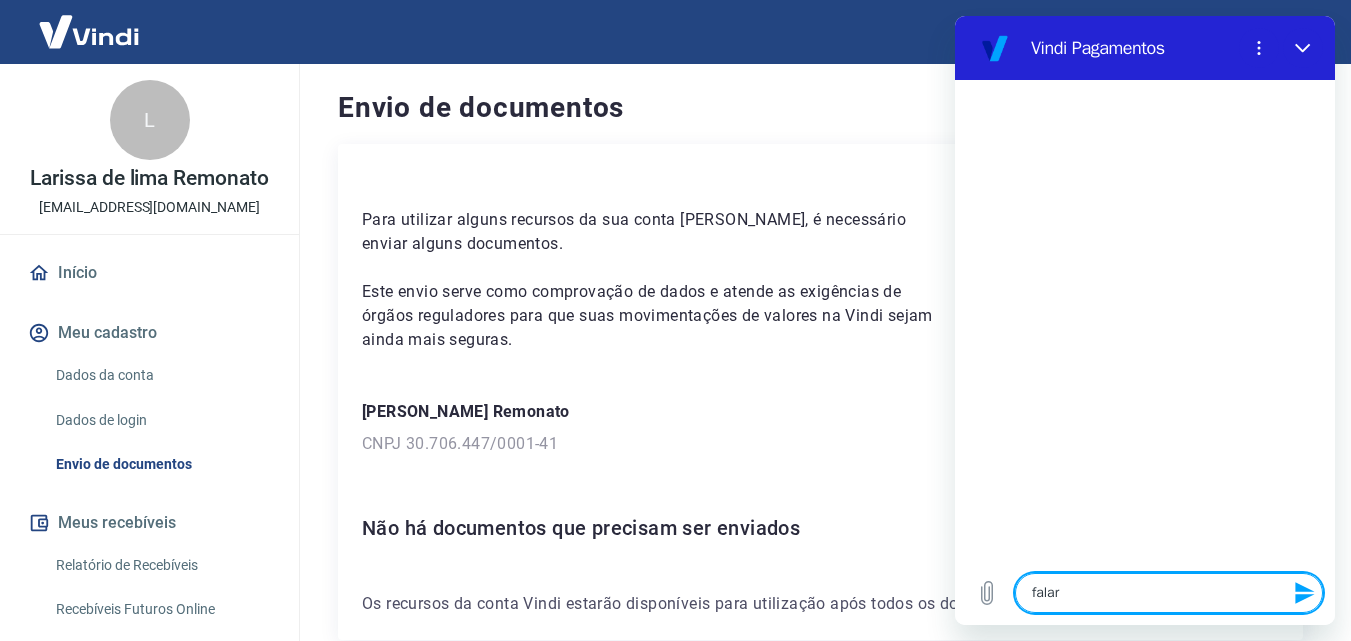 type on "falar" 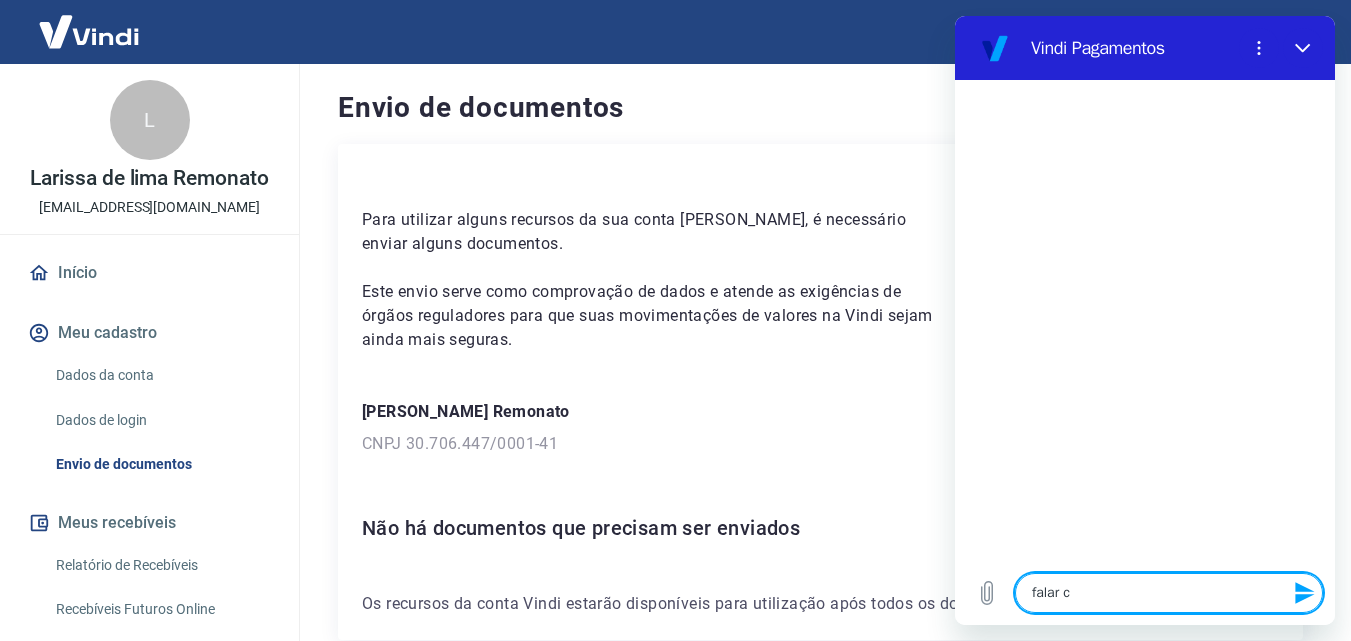 type on "falar co" 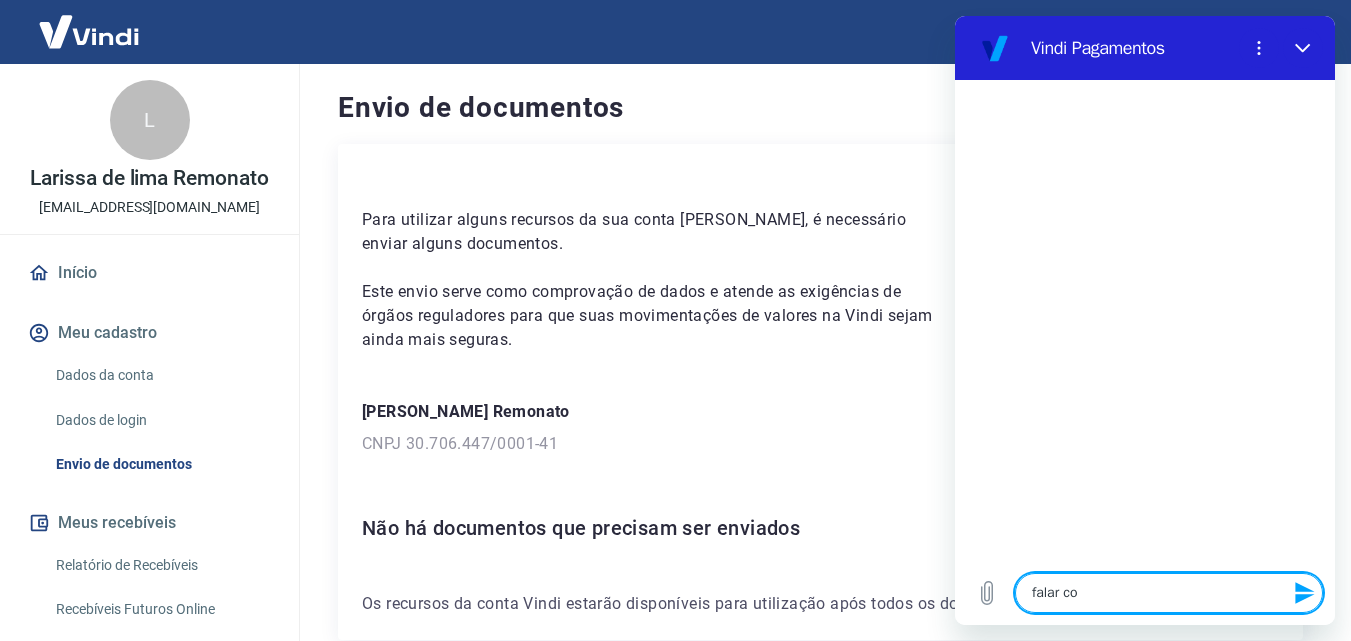 type on "falar com" 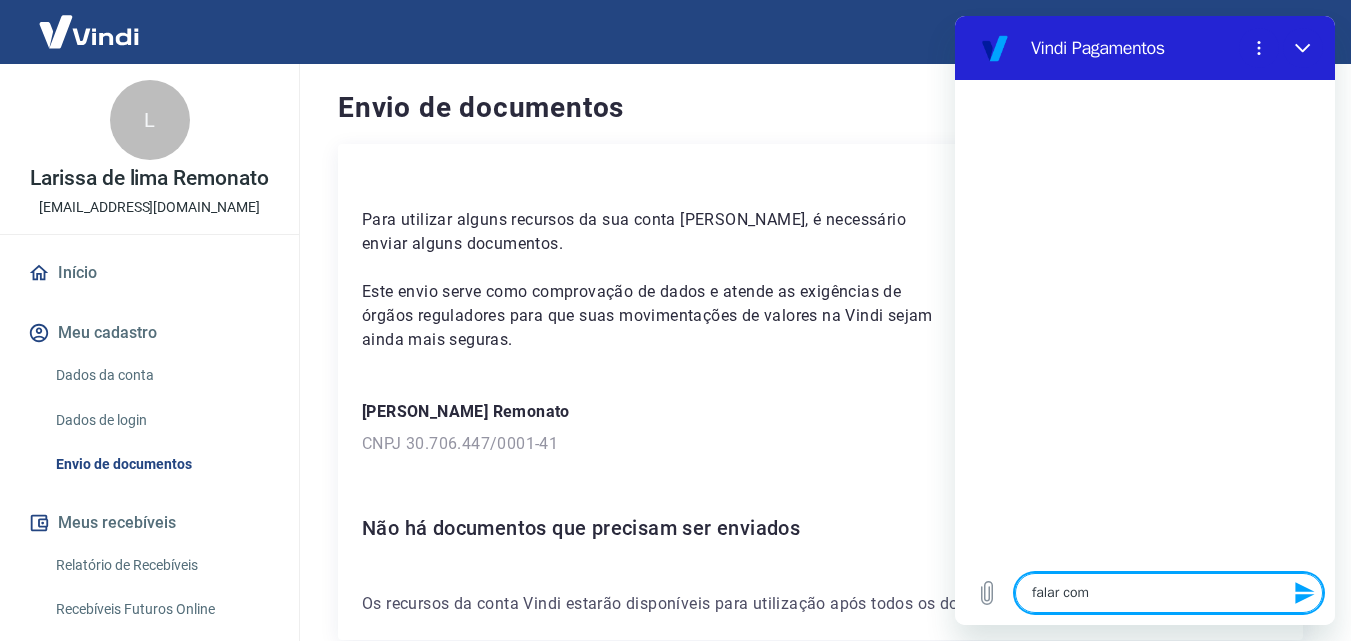 type on "falar com" 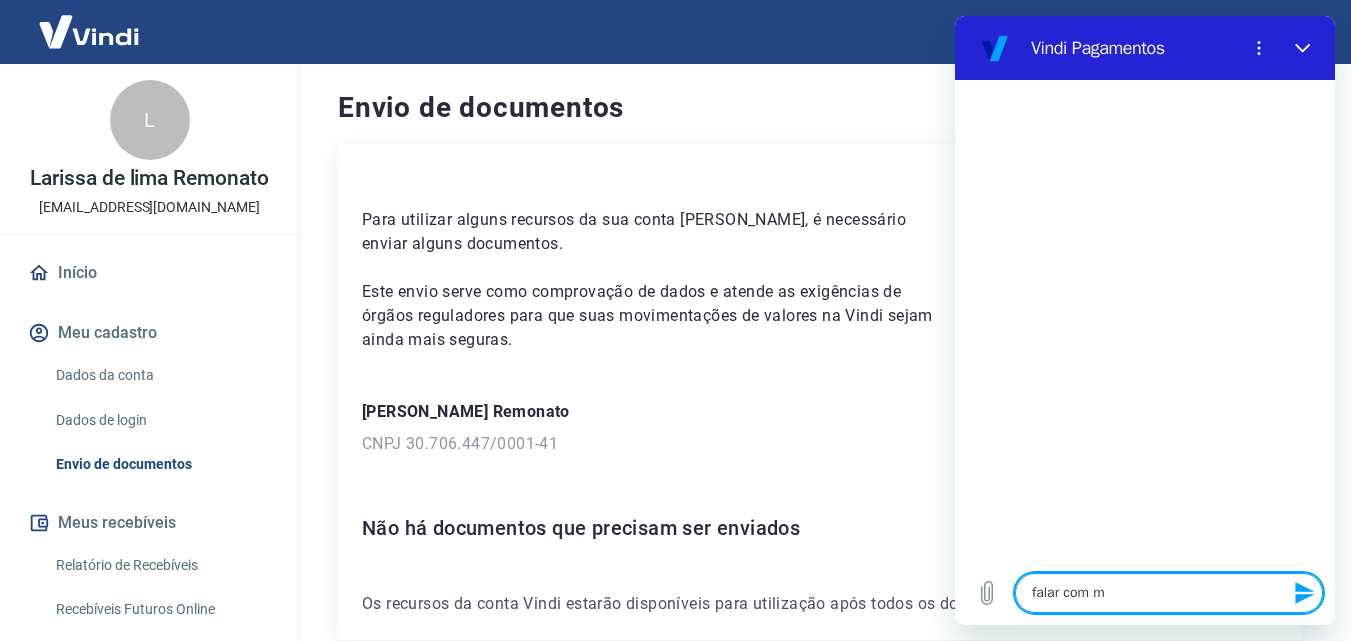 type on "falar com m" 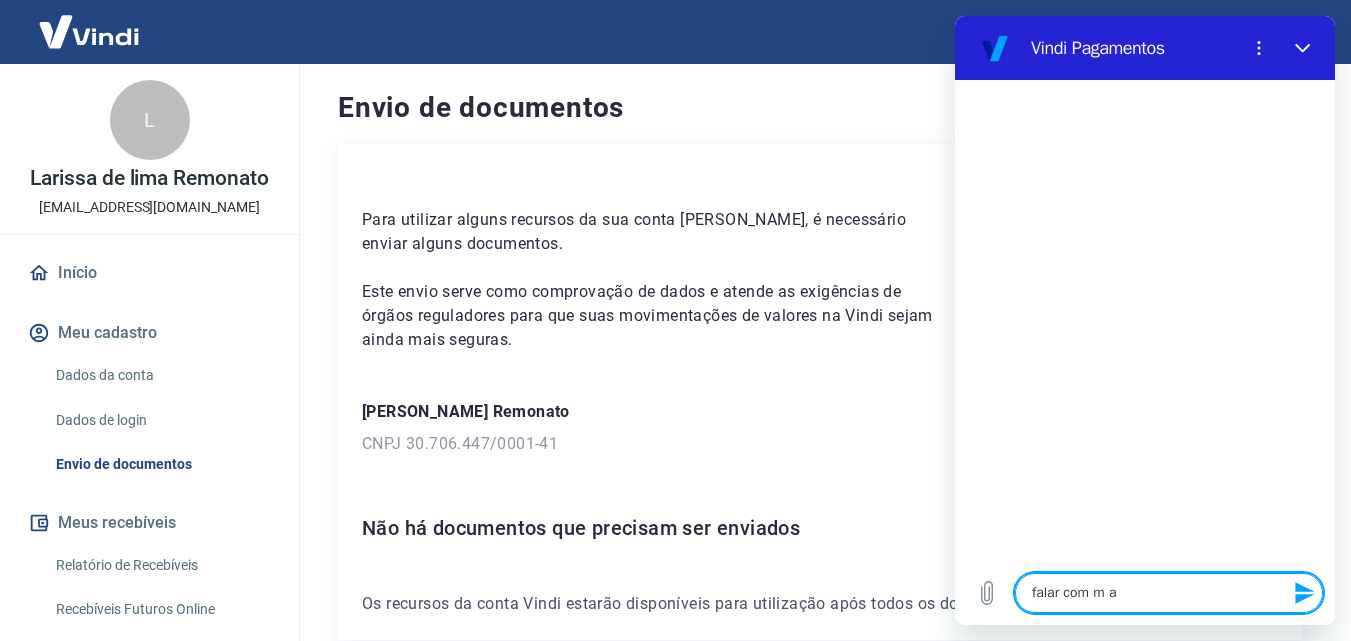 type on "falar com m ae" 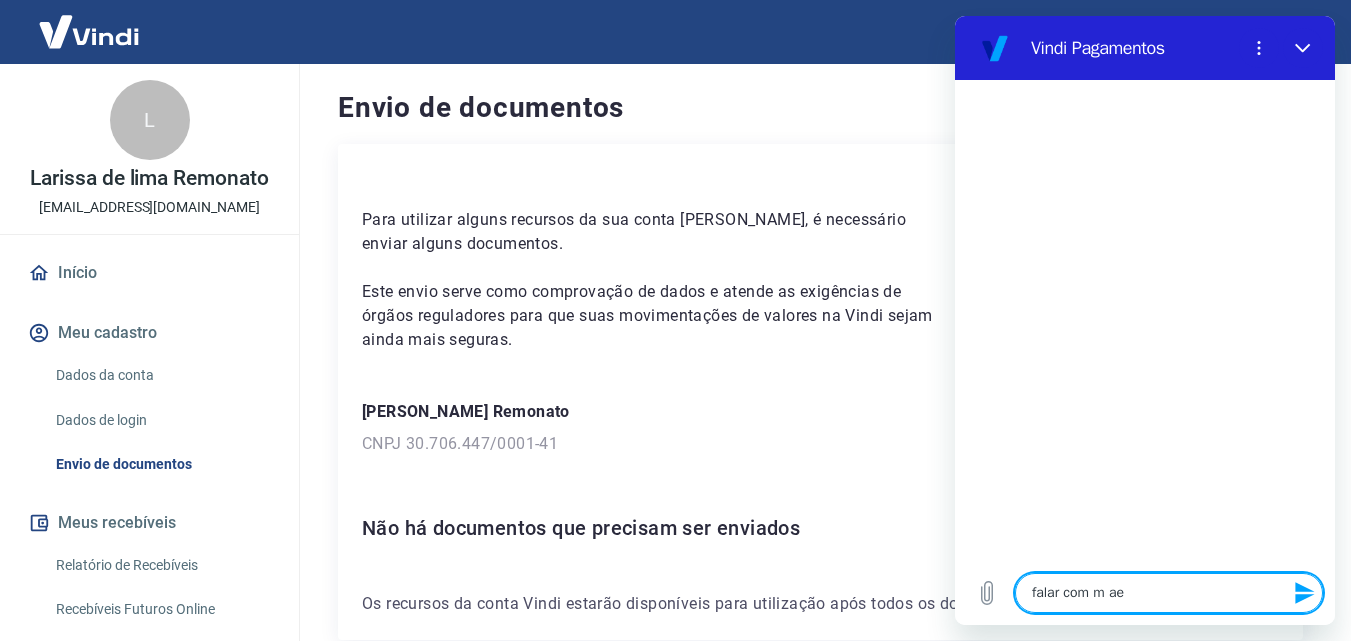 type on "falar com m aen" 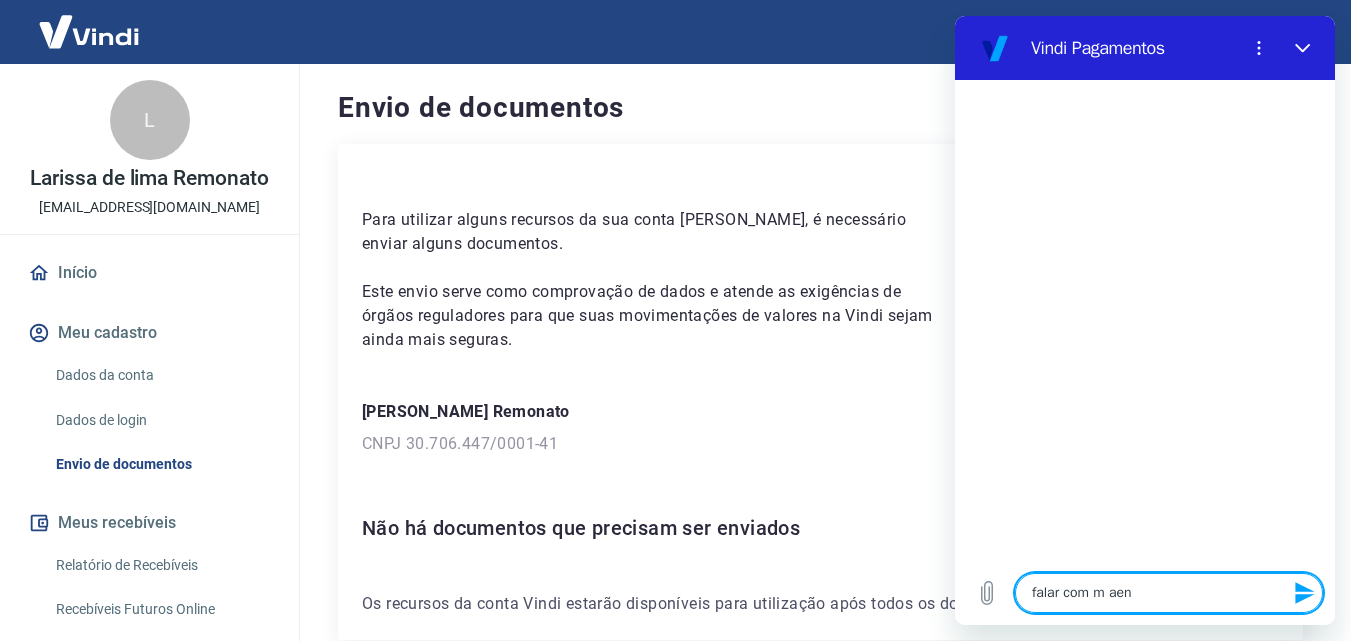 type on "falar com m aend" 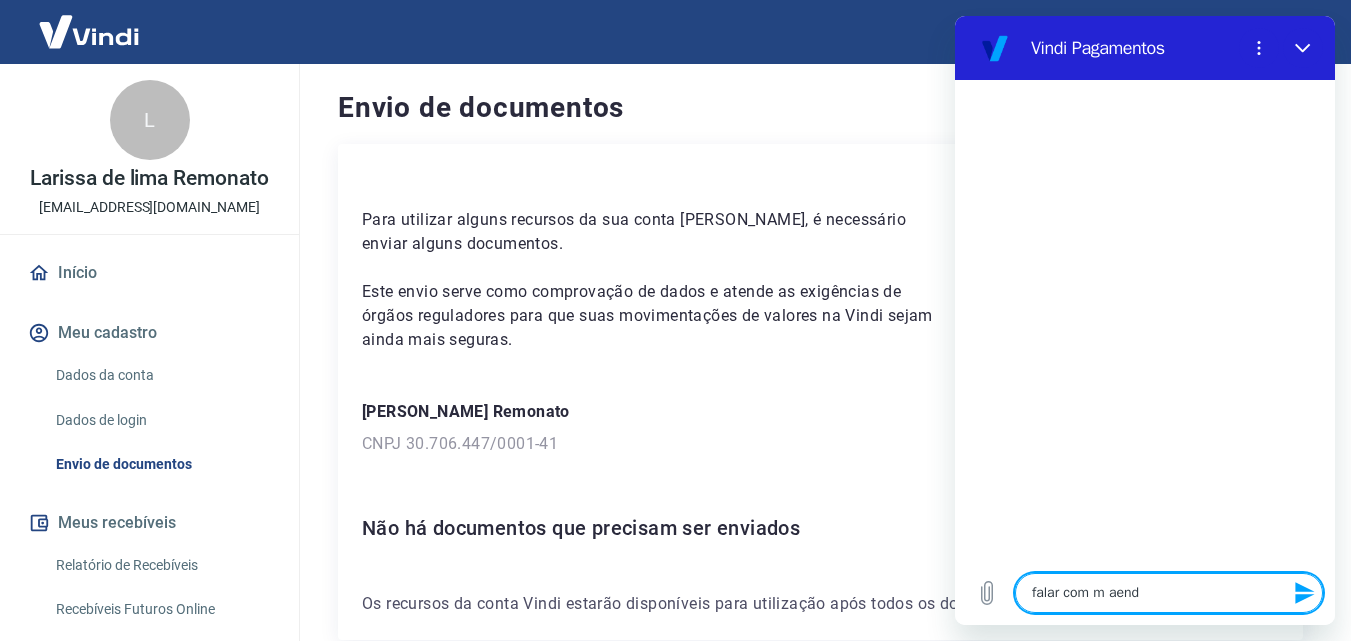 type on "falar com m aende" 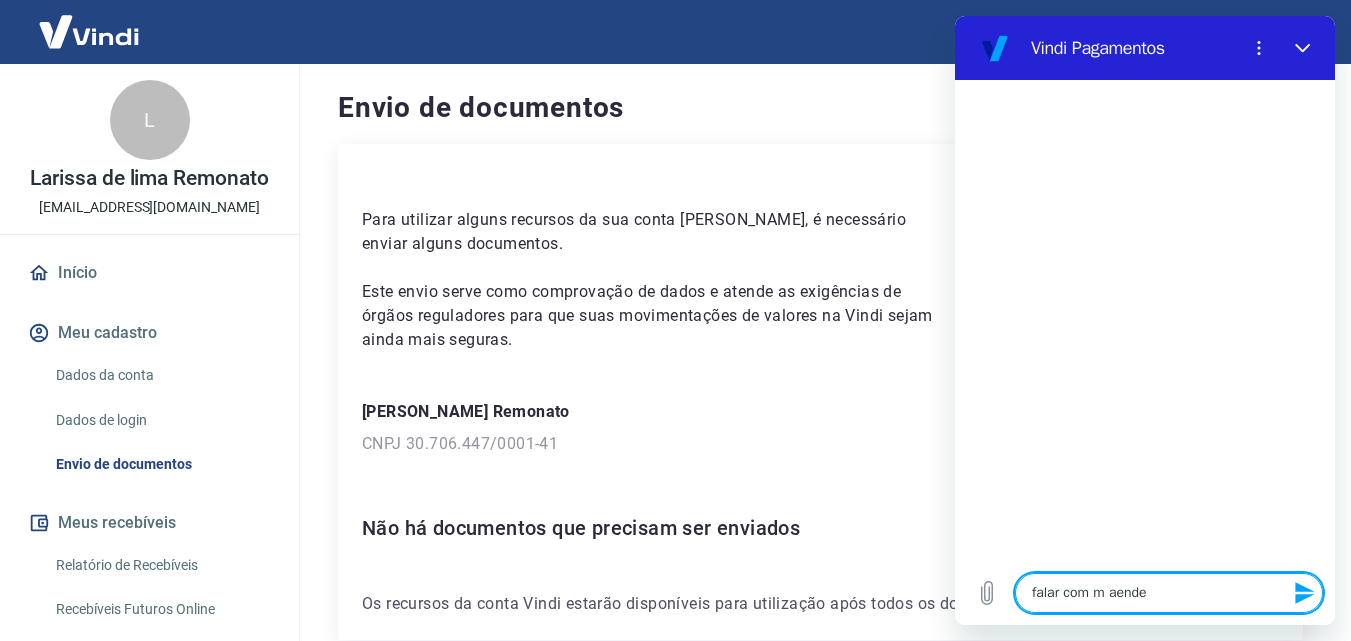 type on "falar com m aenden" 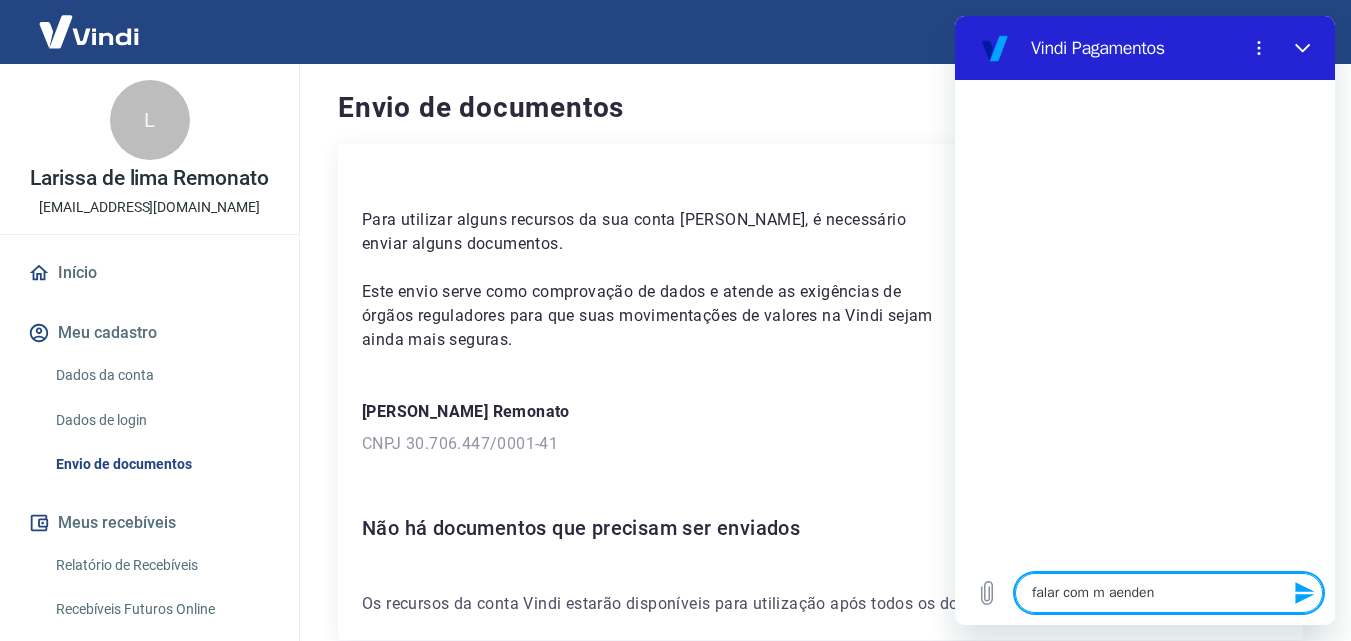 type on "falar com m aende" 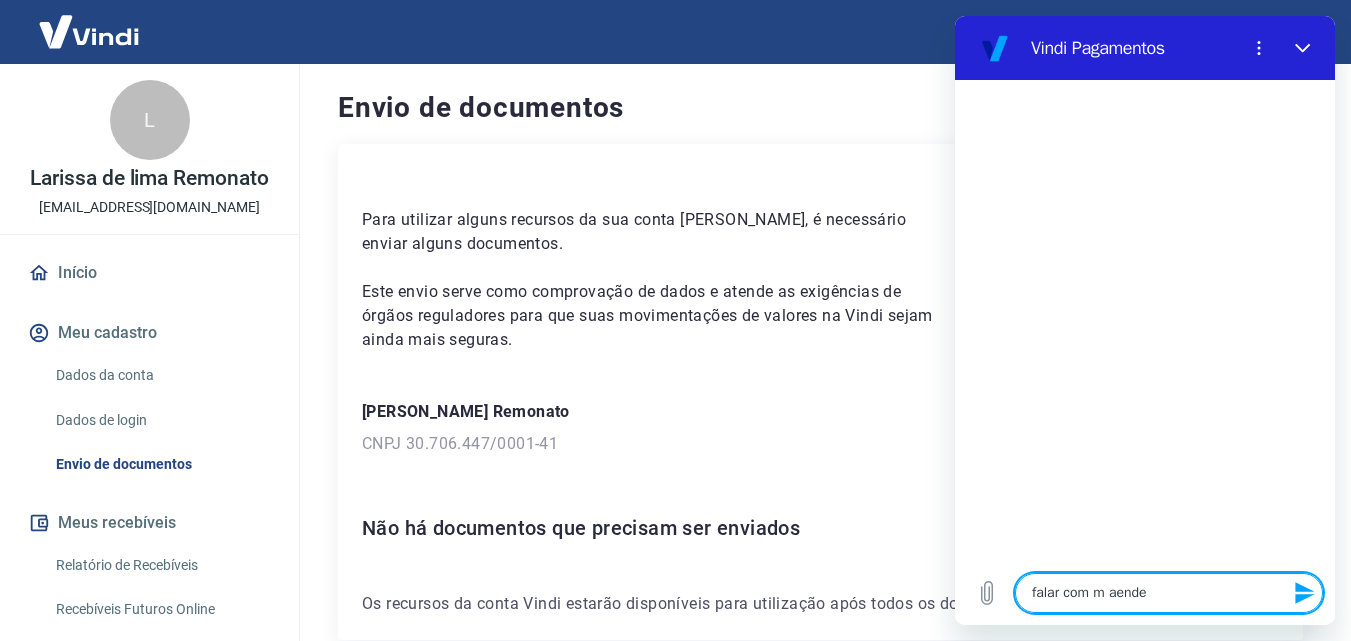 type on "falar com m aend" 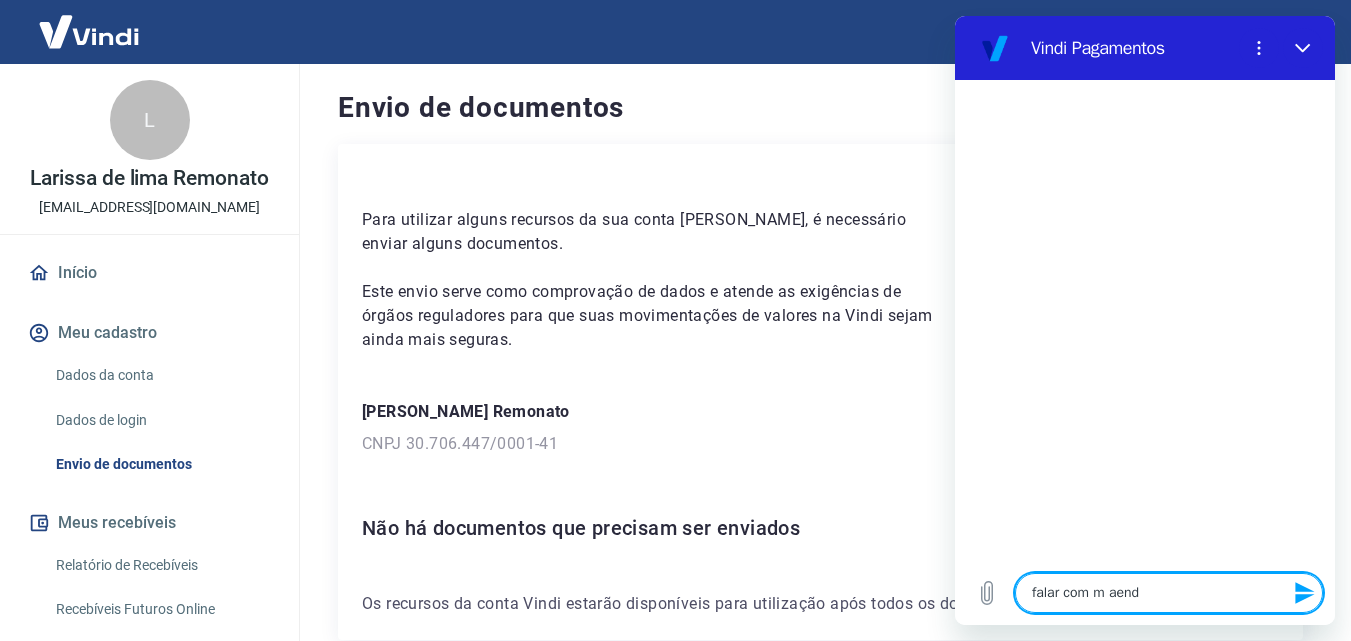 type on "falar com m aen" 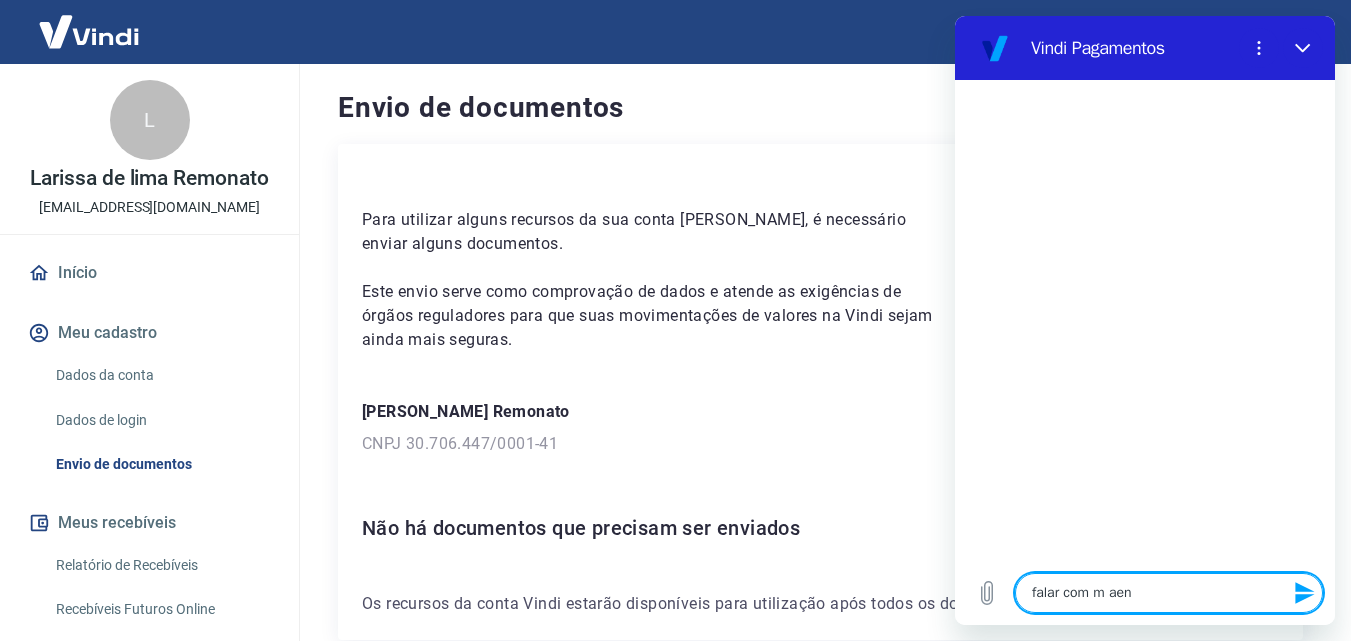 type on "falar com m ae" 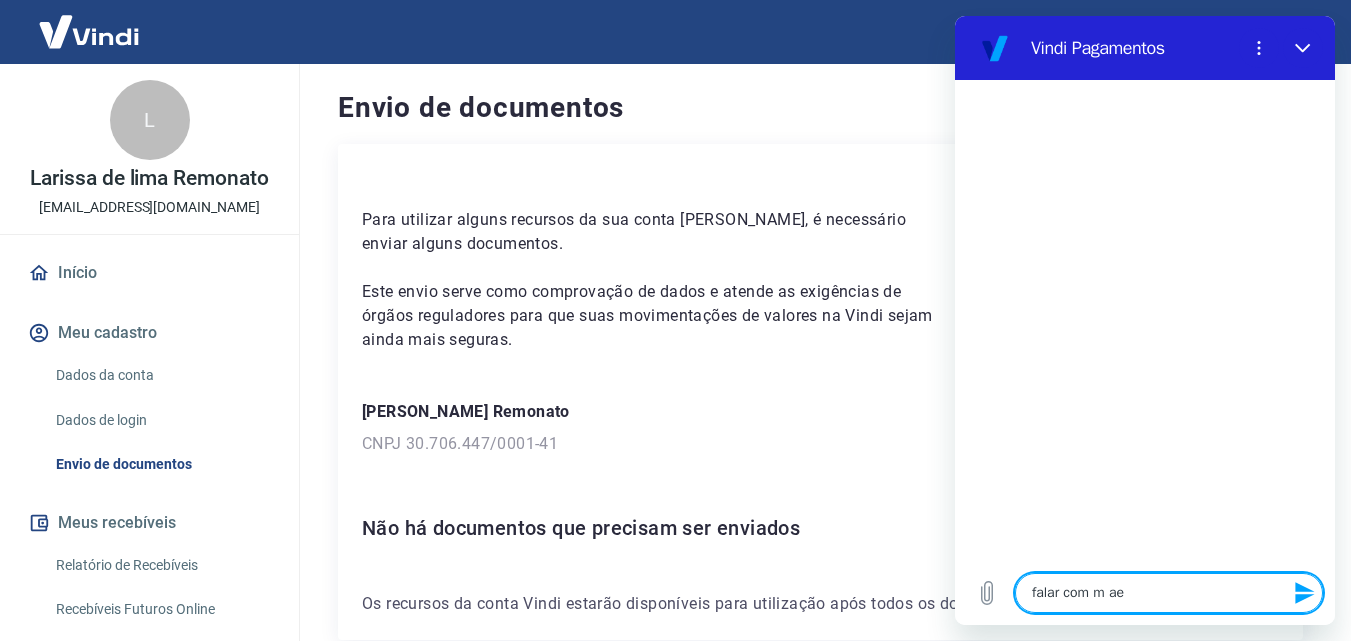 type on "falar com m a" 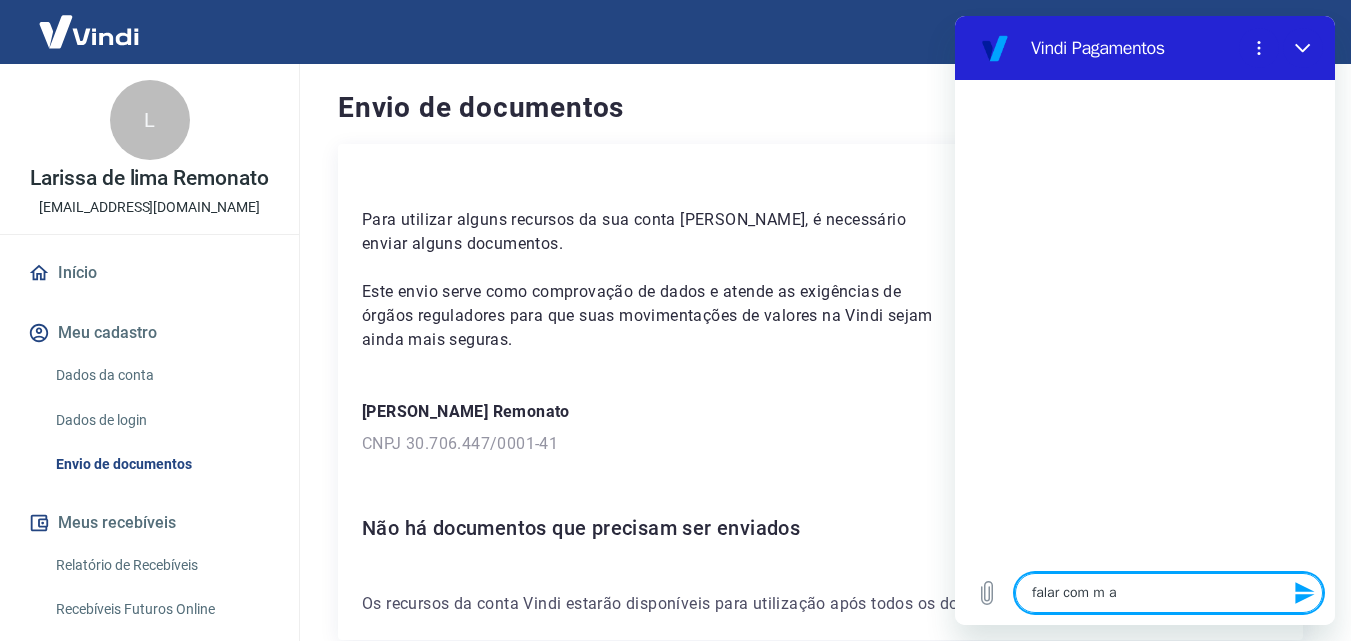 type on "falar com m" 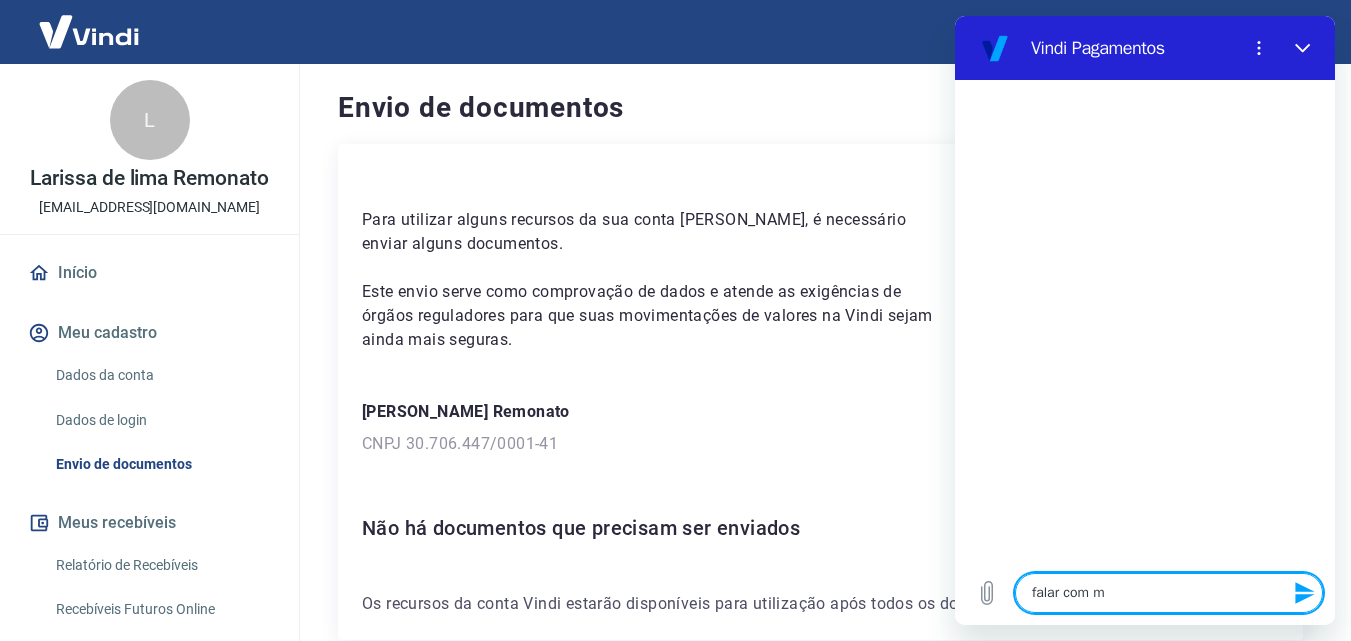type on "falar com m" 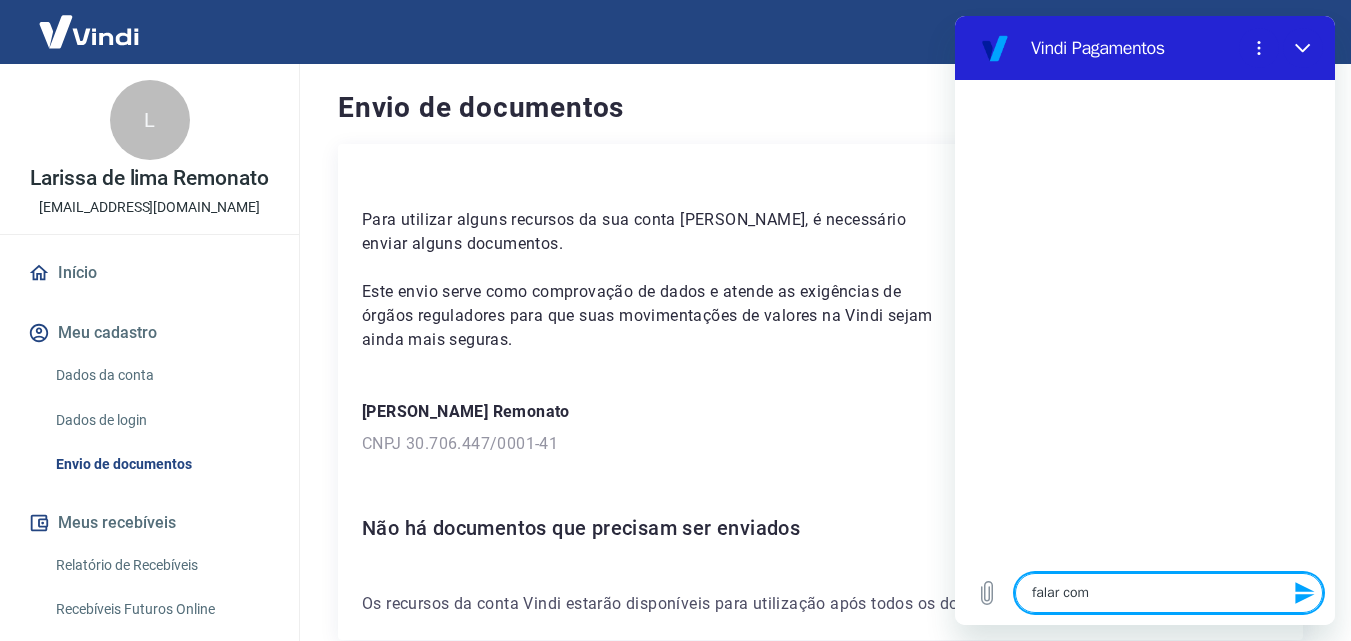 type on "falar com a" 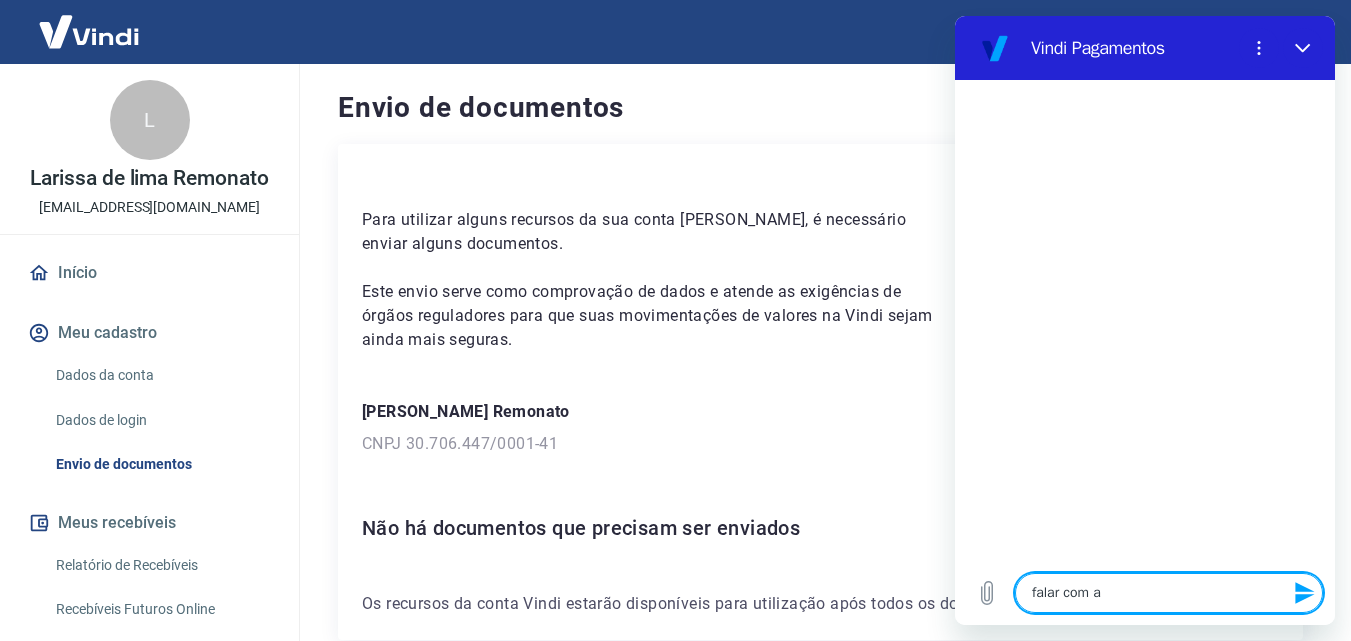 type on "falar com at" 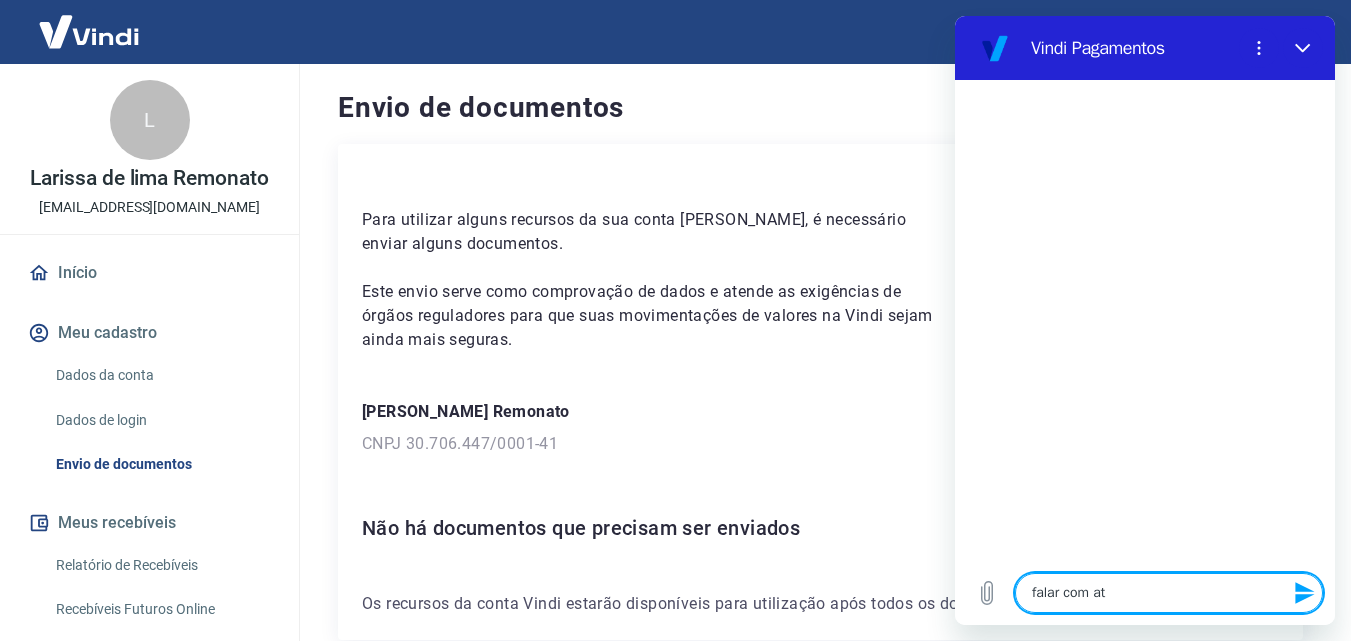 type on "falar com ate" 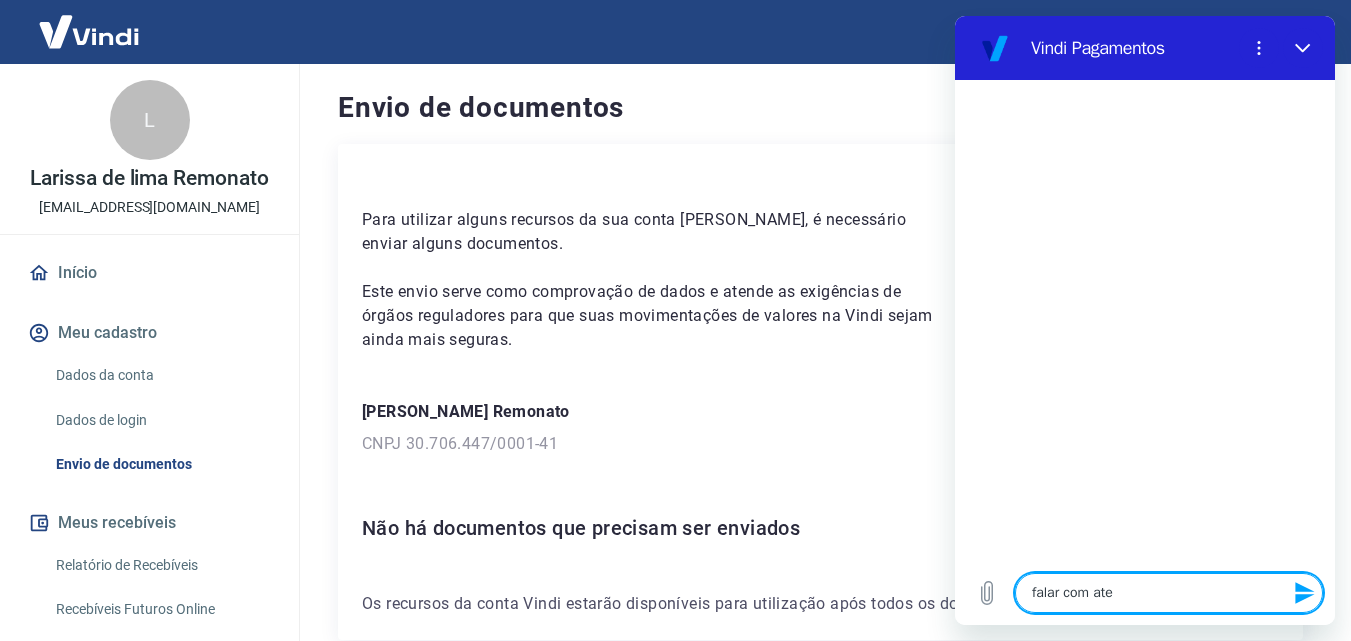 type on "falar com aten" 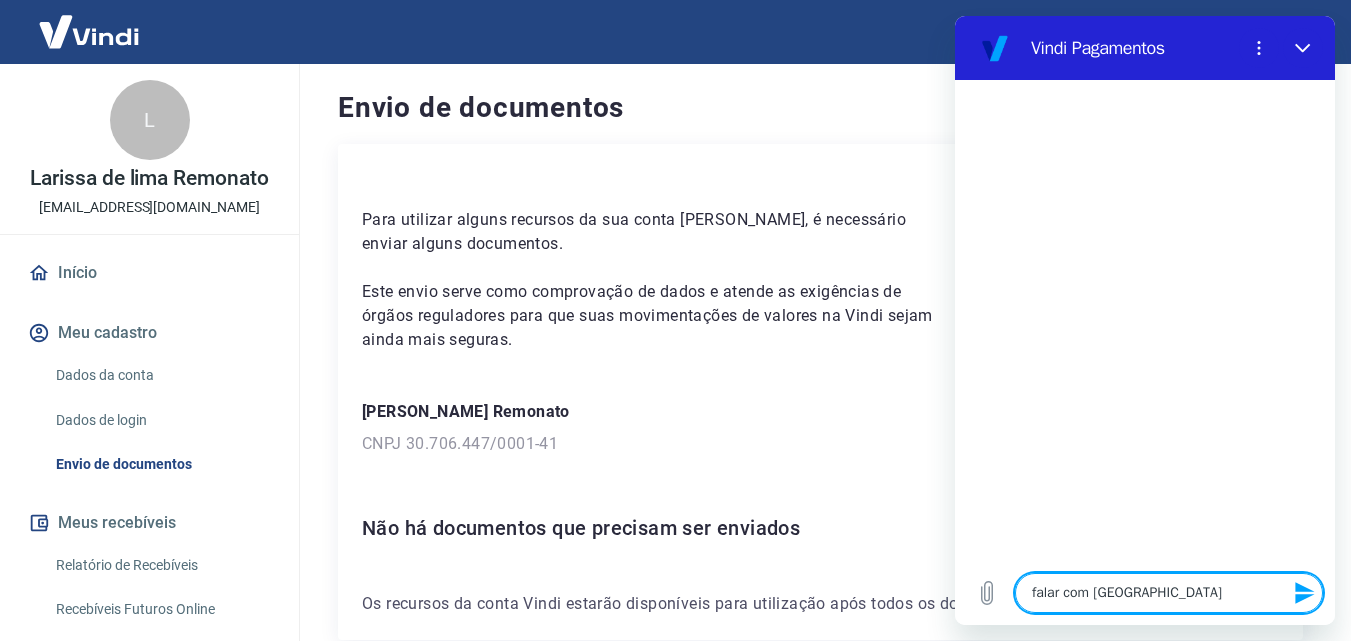 type on "falar com atend" 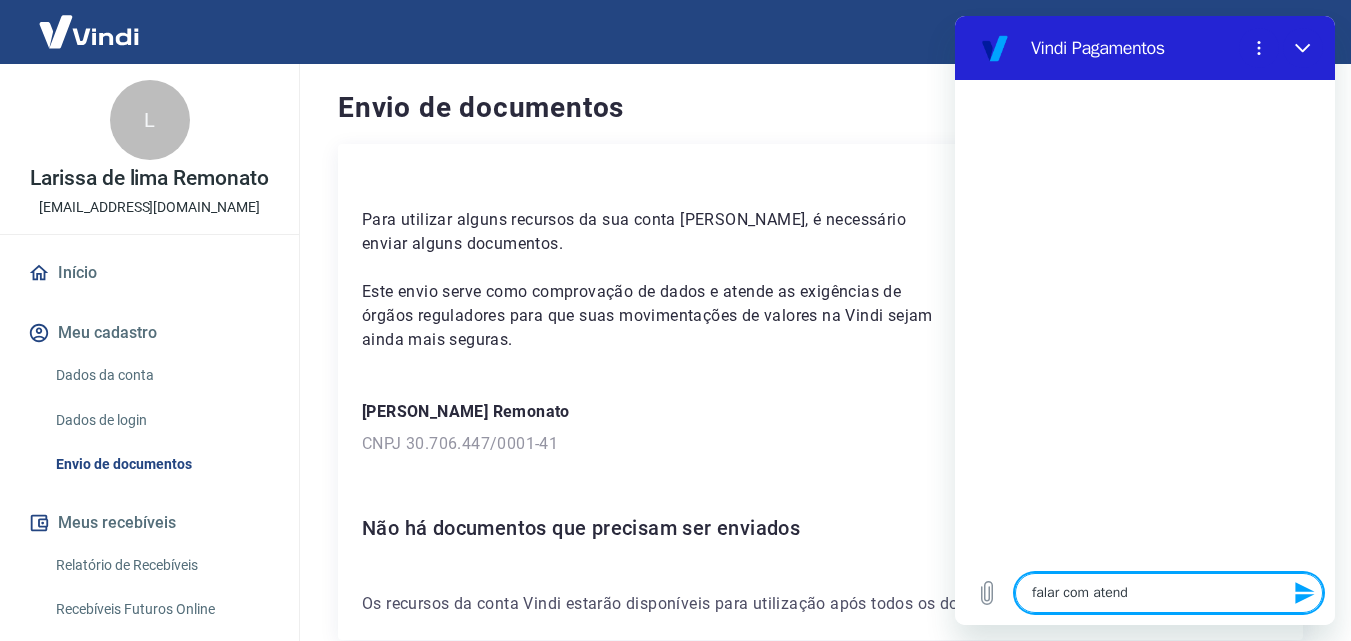 type on "falar com atende" 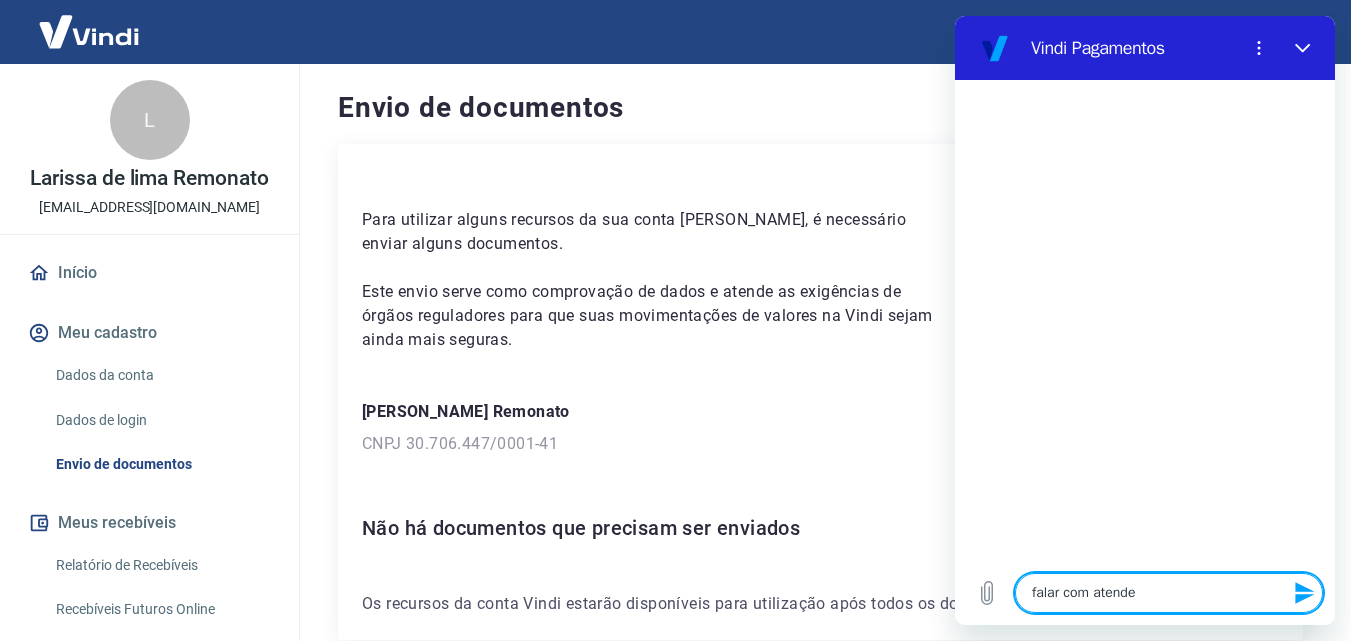 type on "falar com atenden" 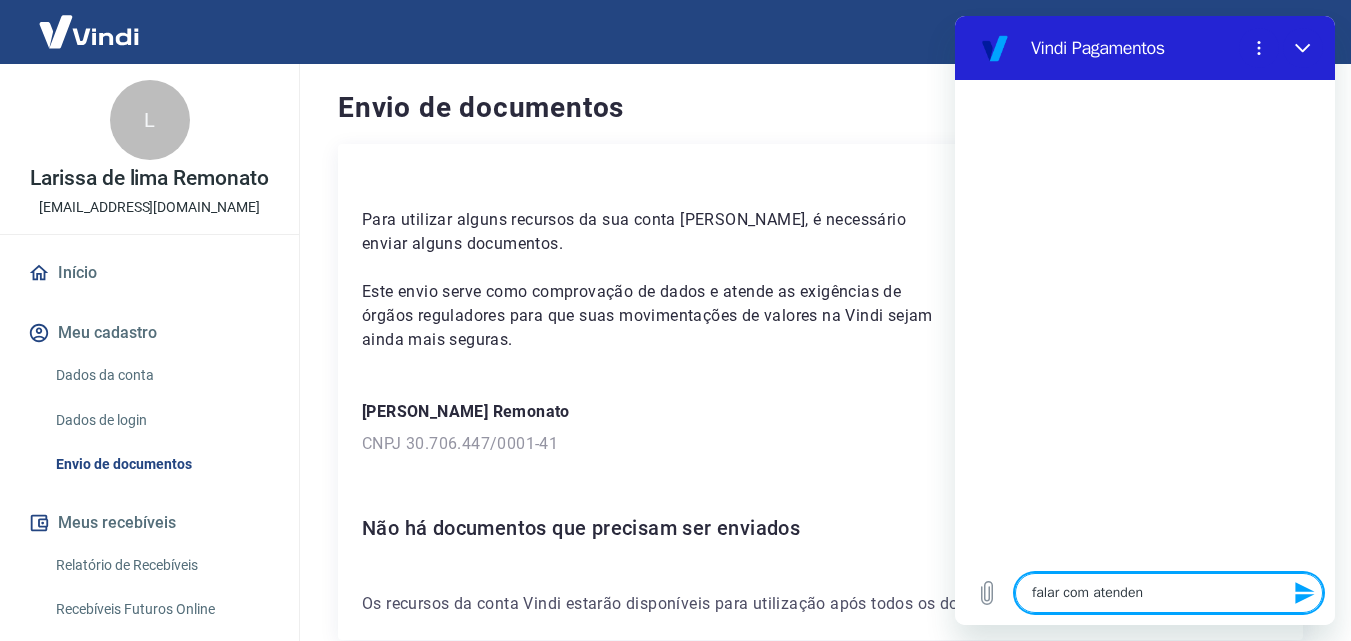type on "x" 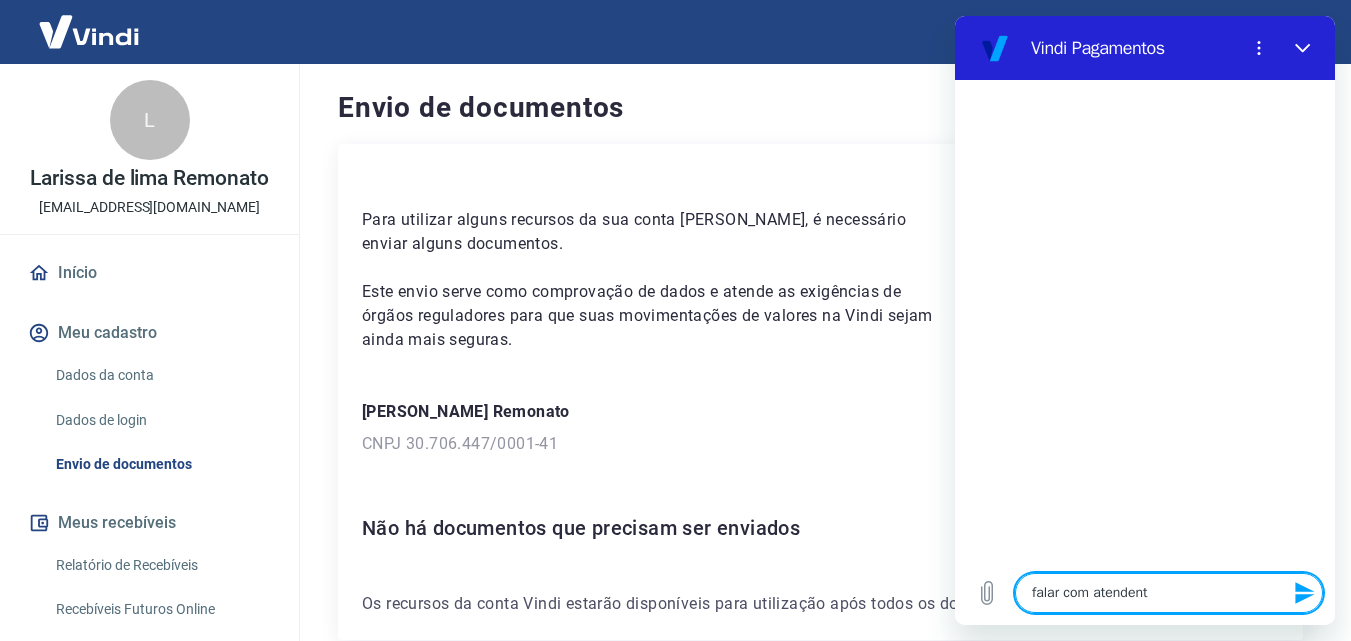 type on "falar com atendente" 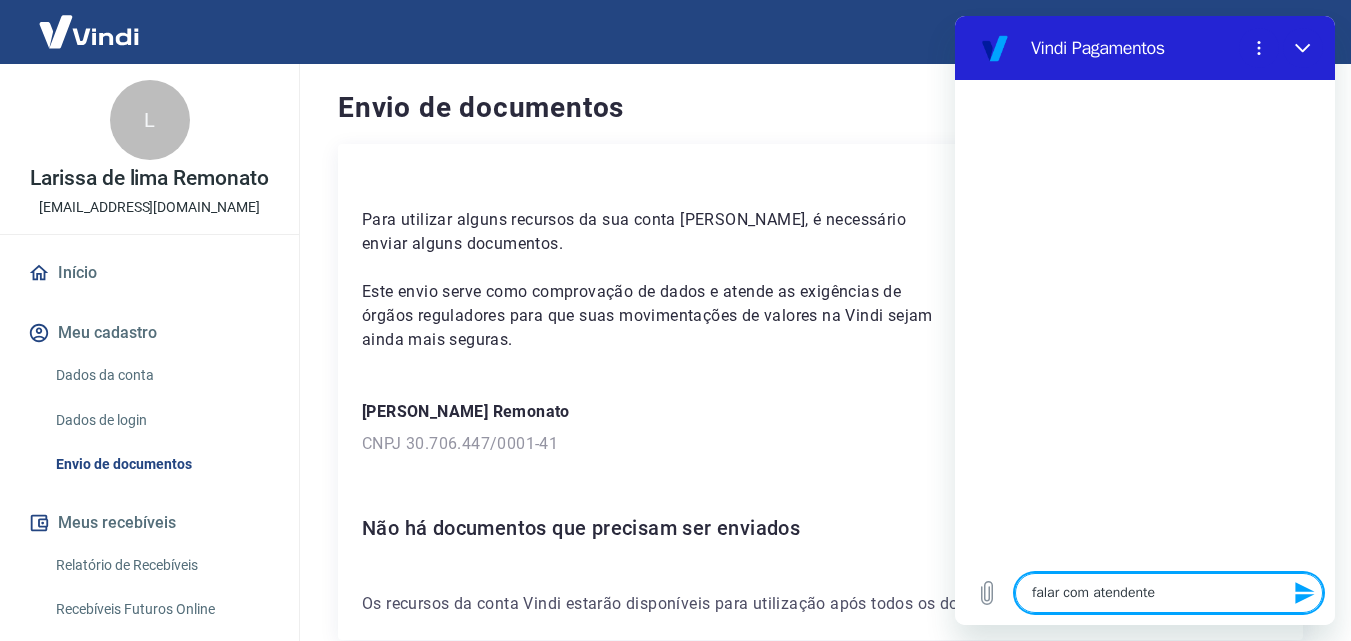 type 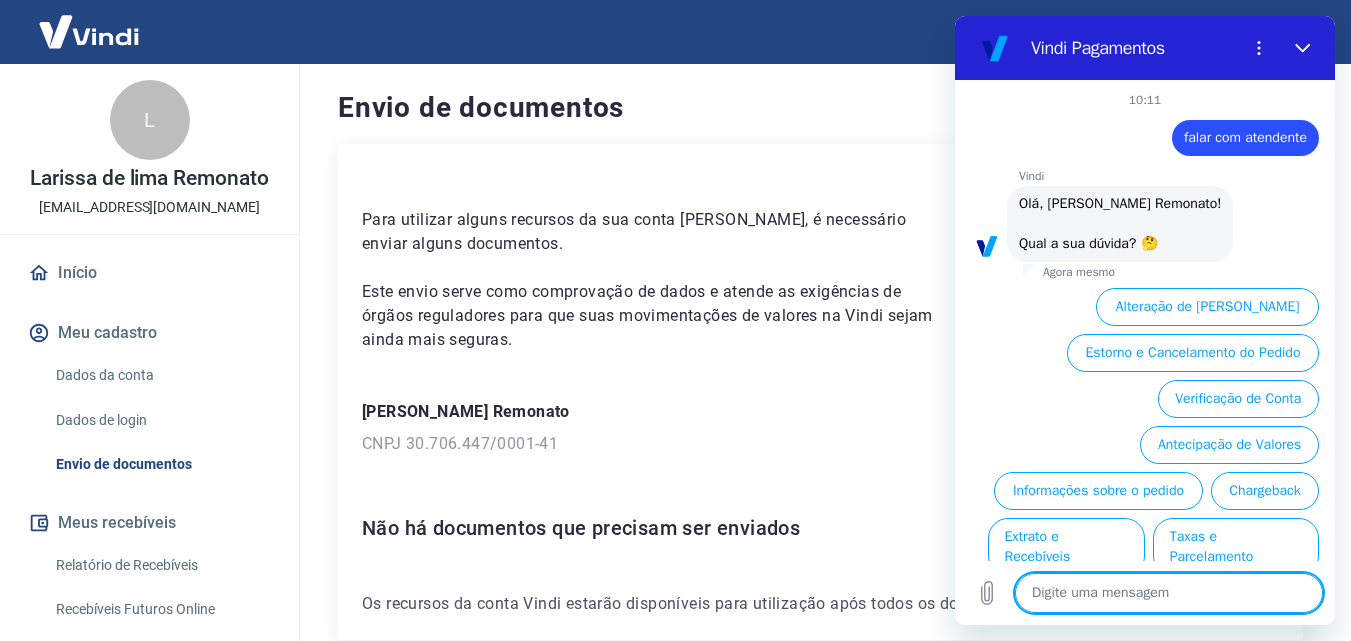 scroll, scrollTop: 92, scrollLeft: 0, axis: vertical 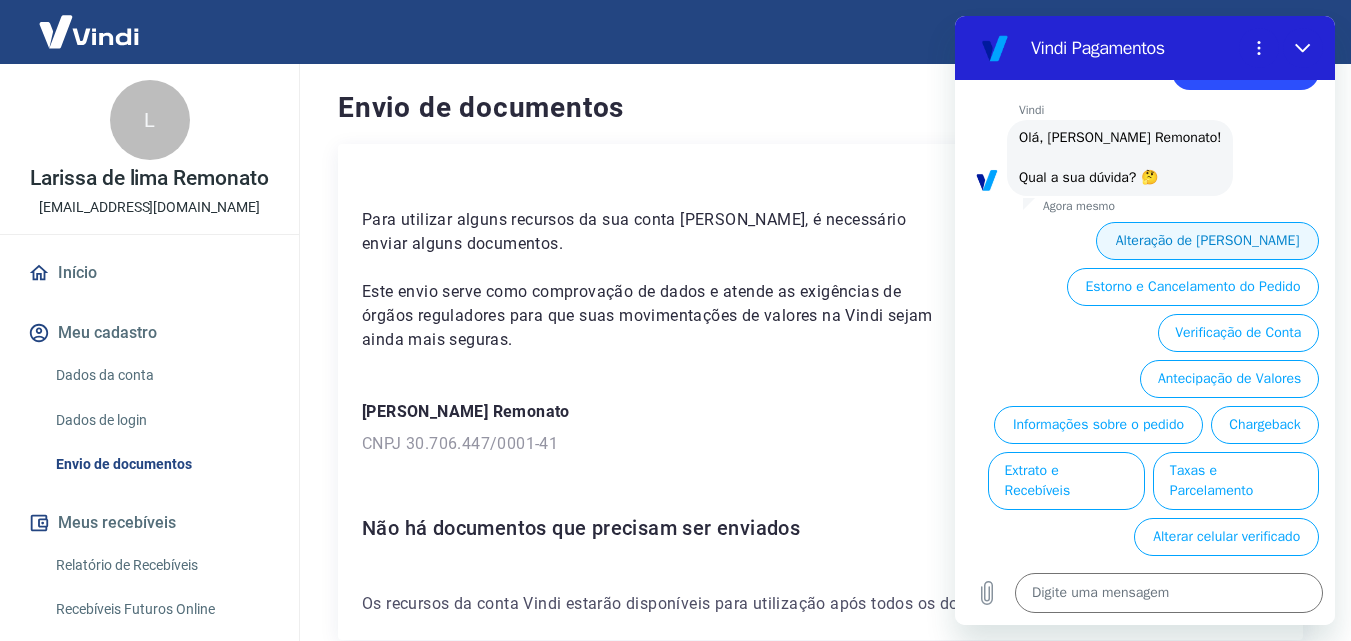 click on "Alteração de Dados Cadastrais" at bounding box center (1207, 241) 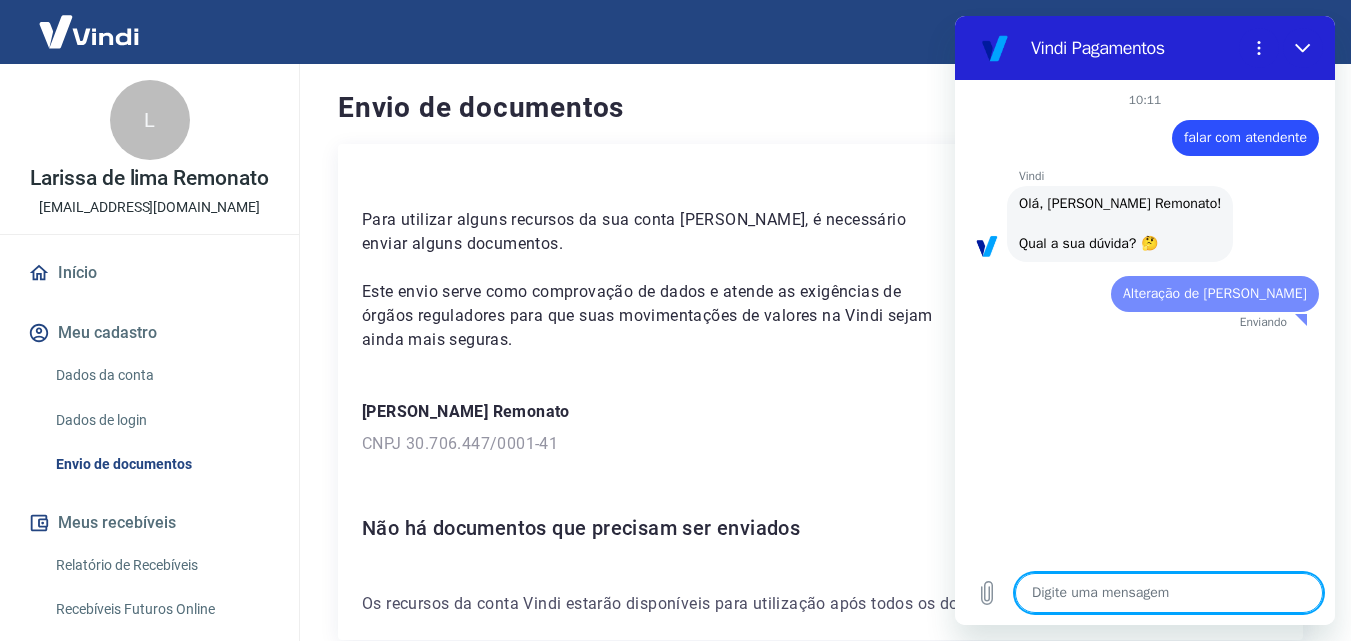 scroll, scrollTop: 0, scrollLeft: 0, axis: both 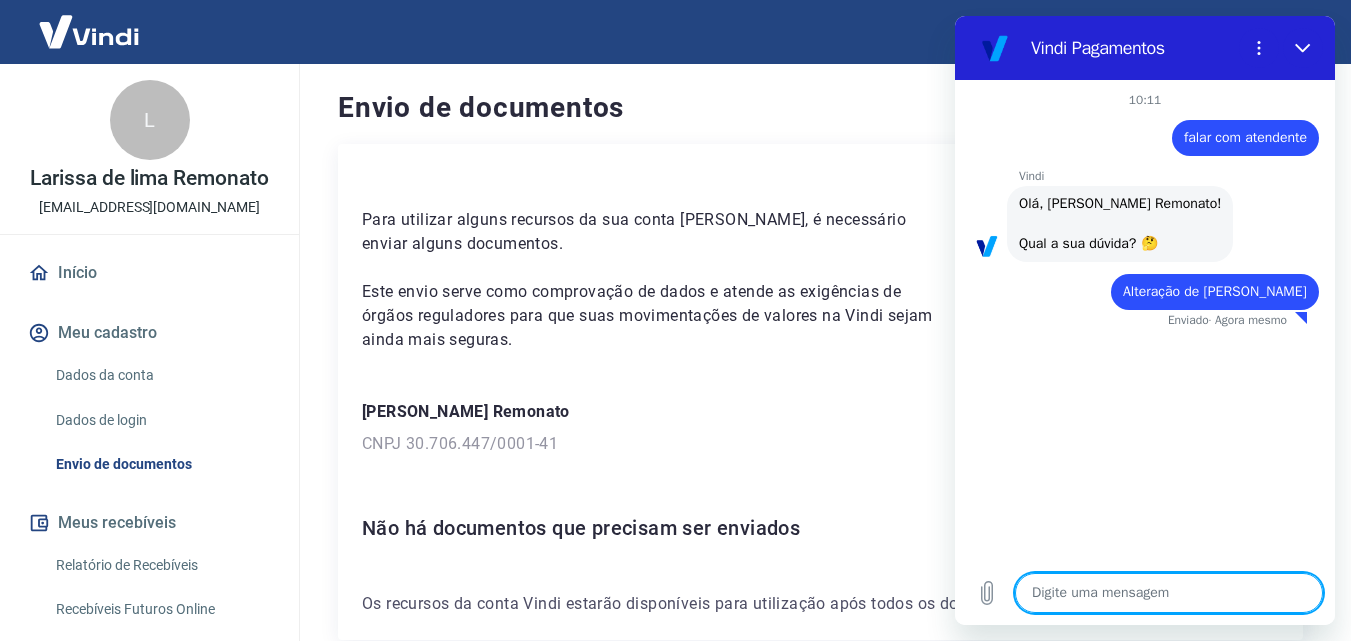 click at bounding box center (1169, 593) 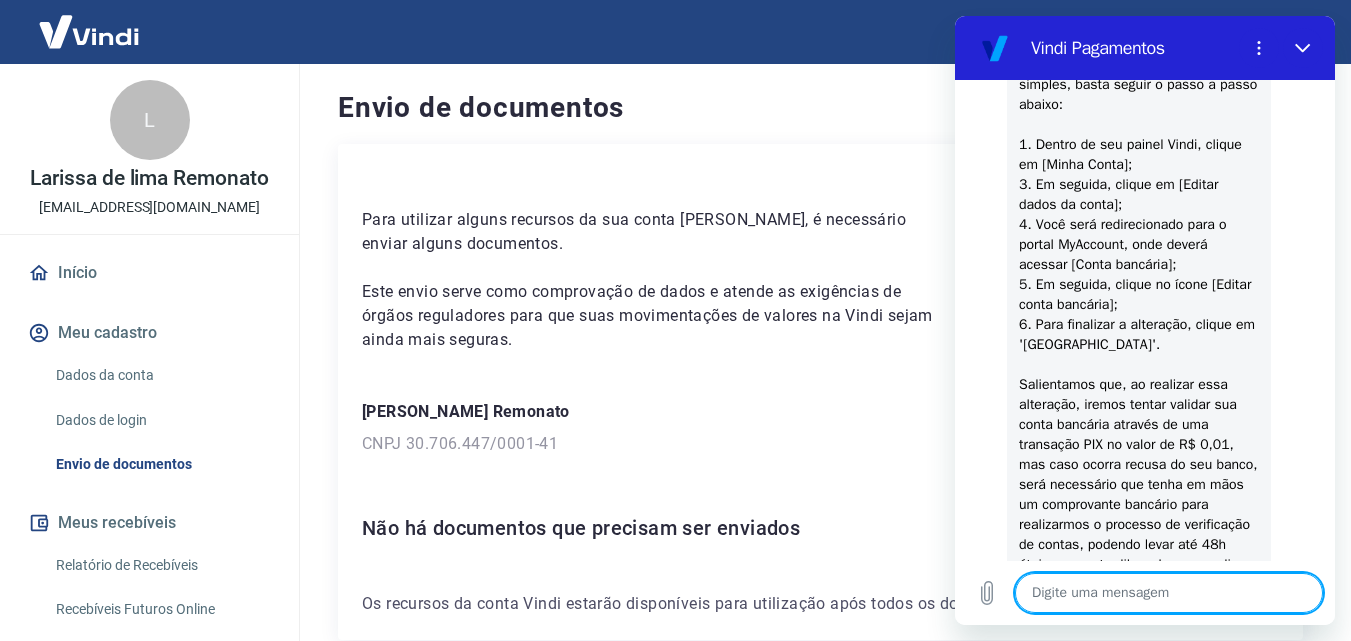 type on "x" 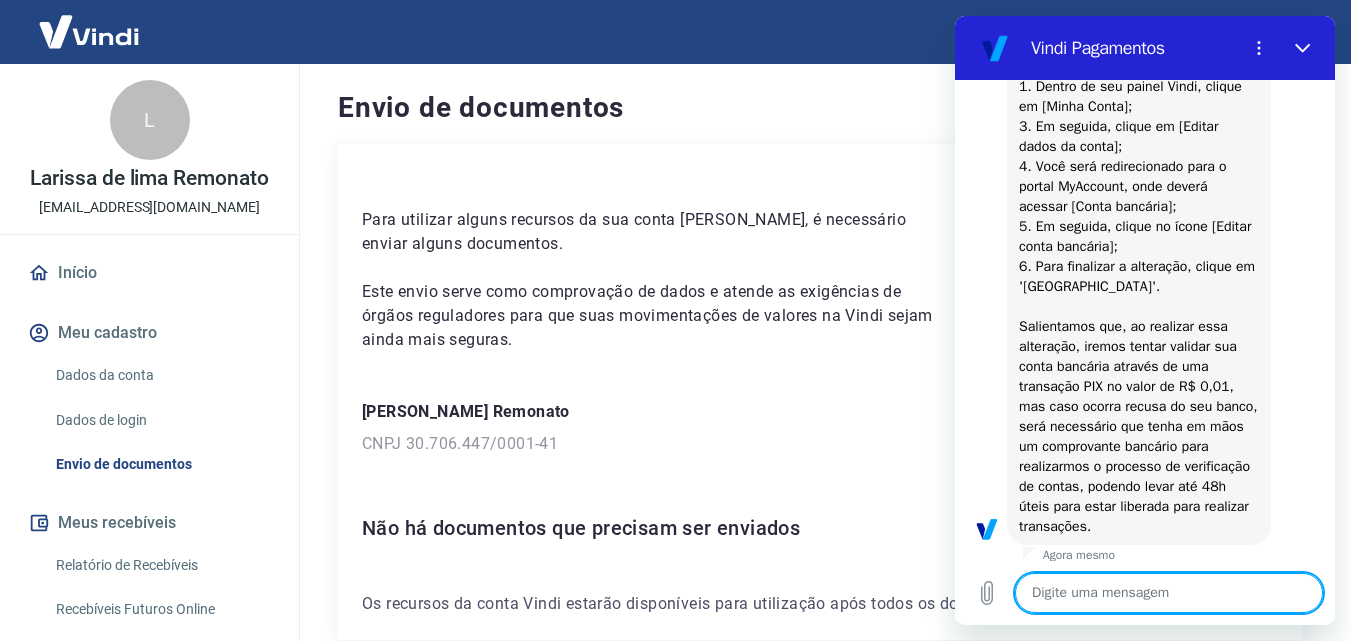 type on "f" 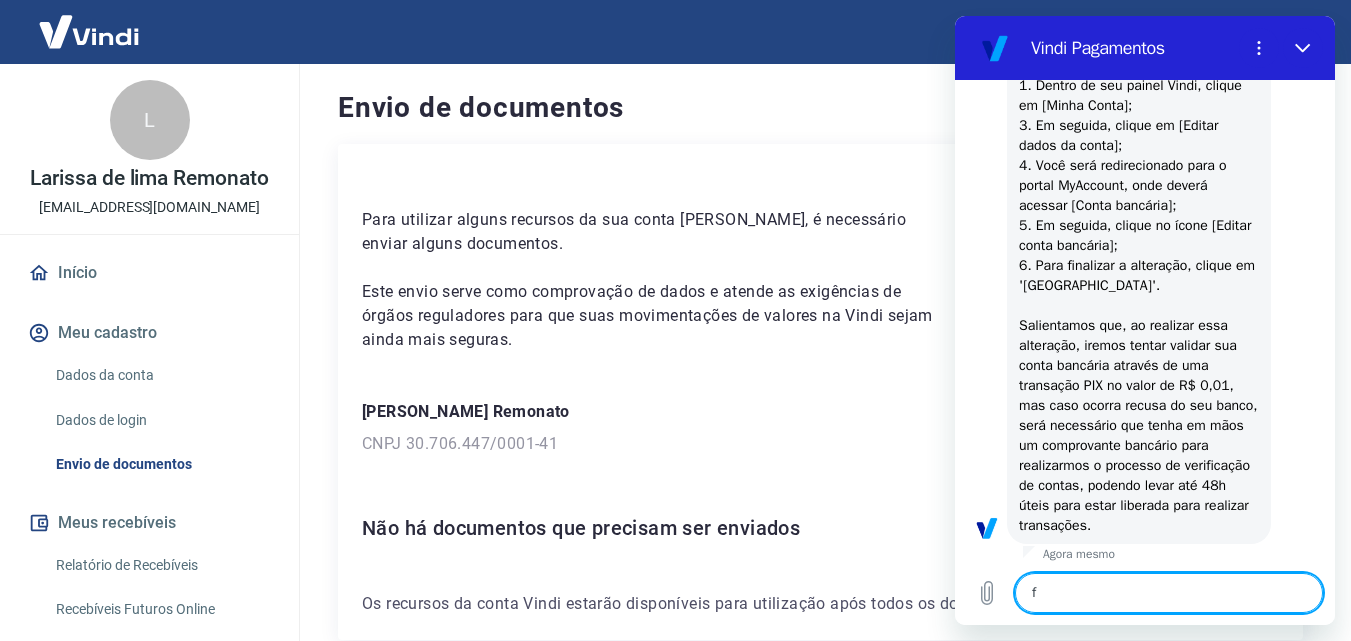 type on "x" 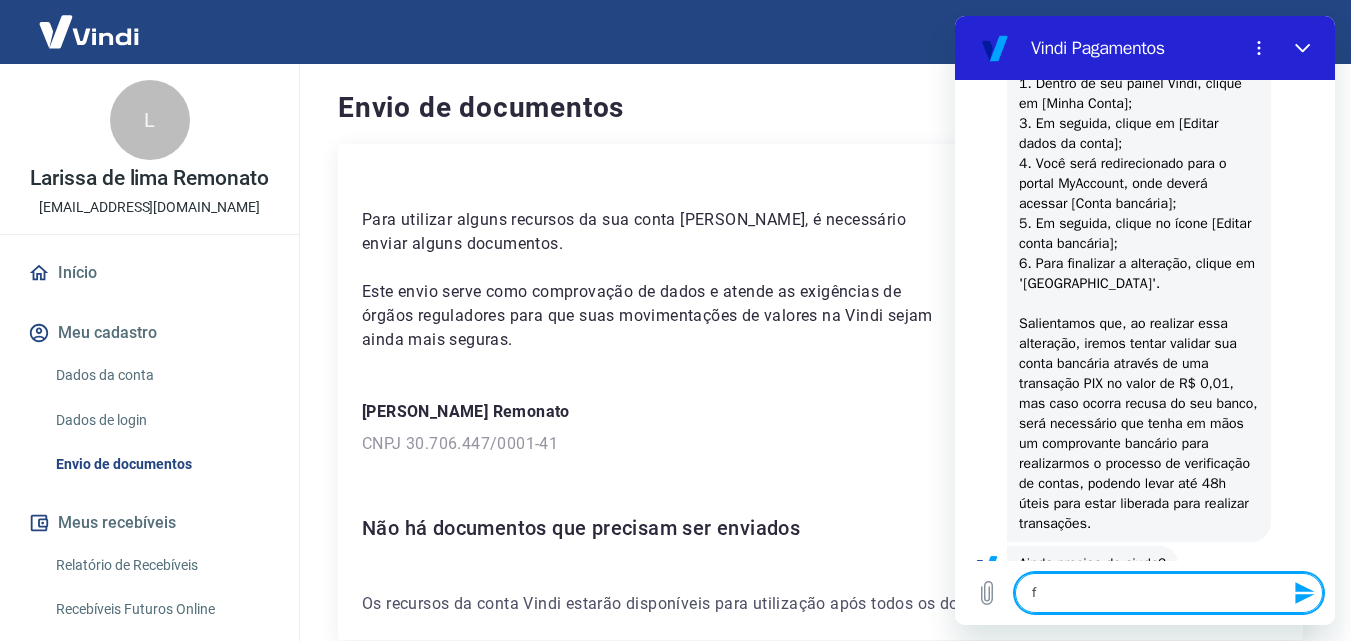 type on "fa" 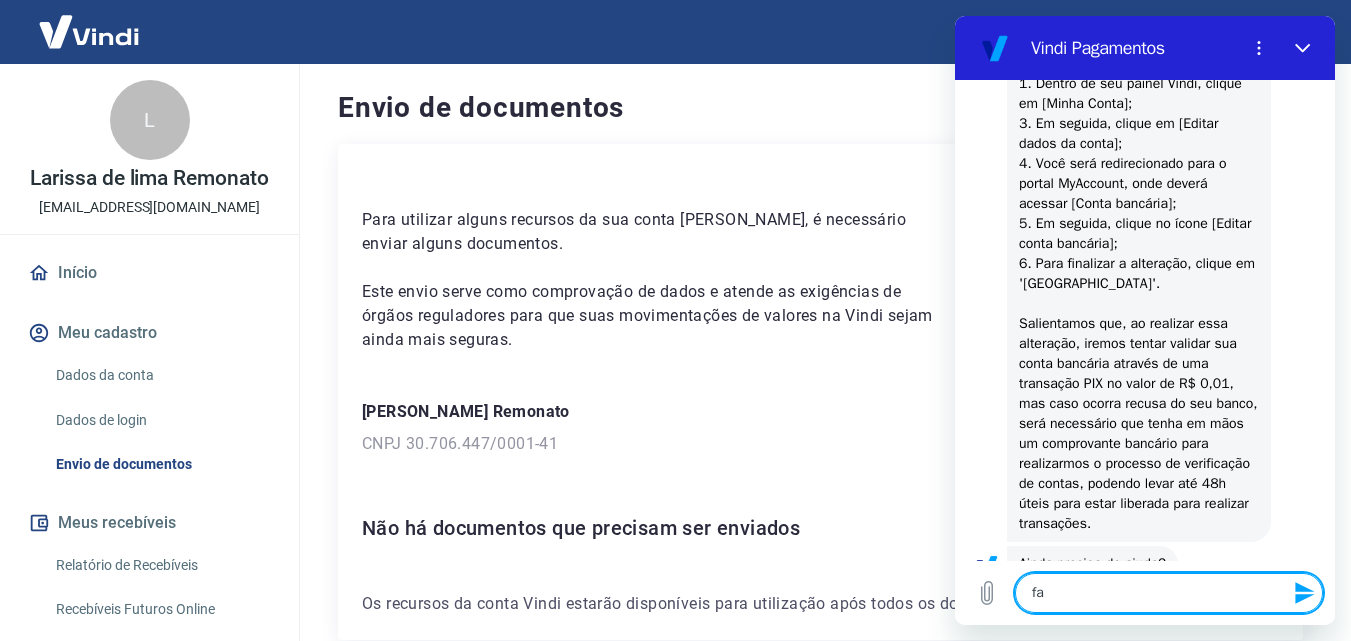 type on "x" 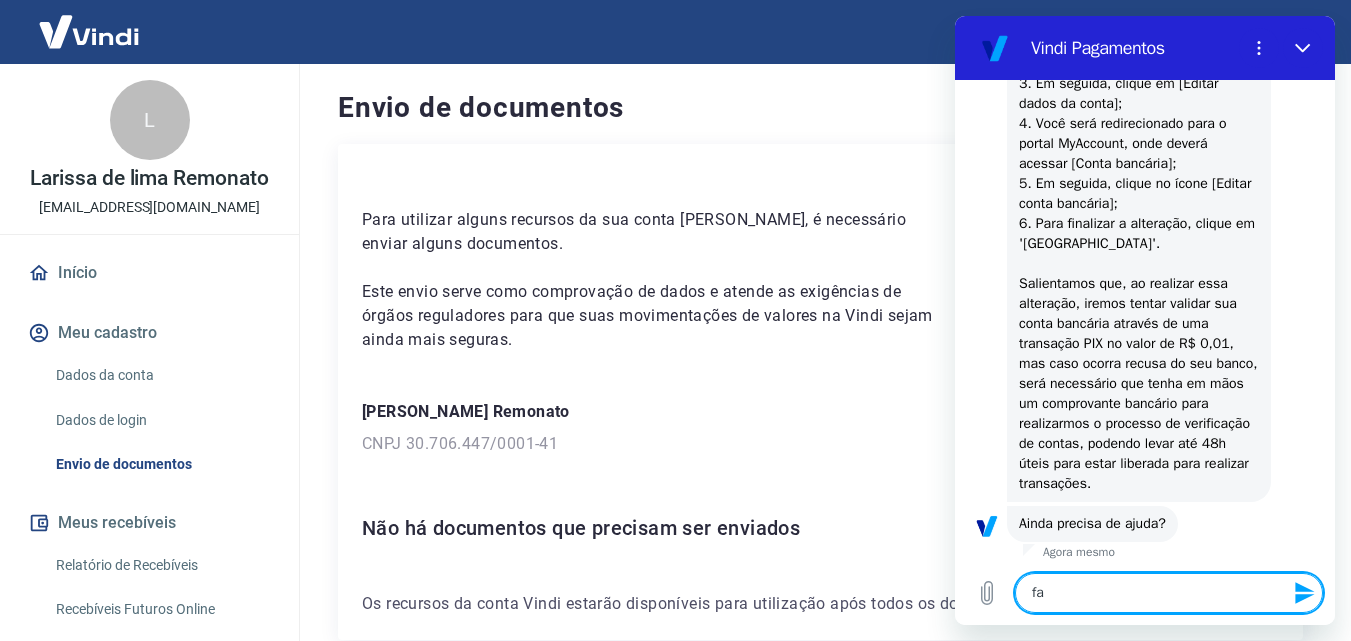 type on "fal" 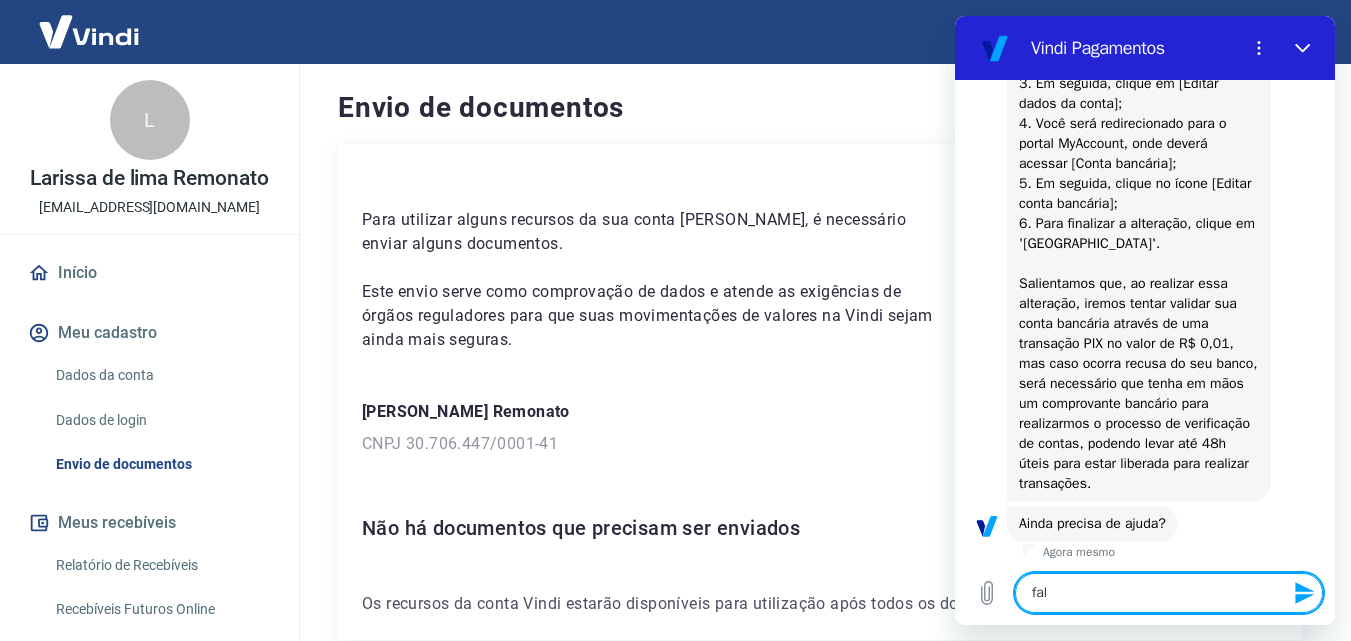 type on "fala" 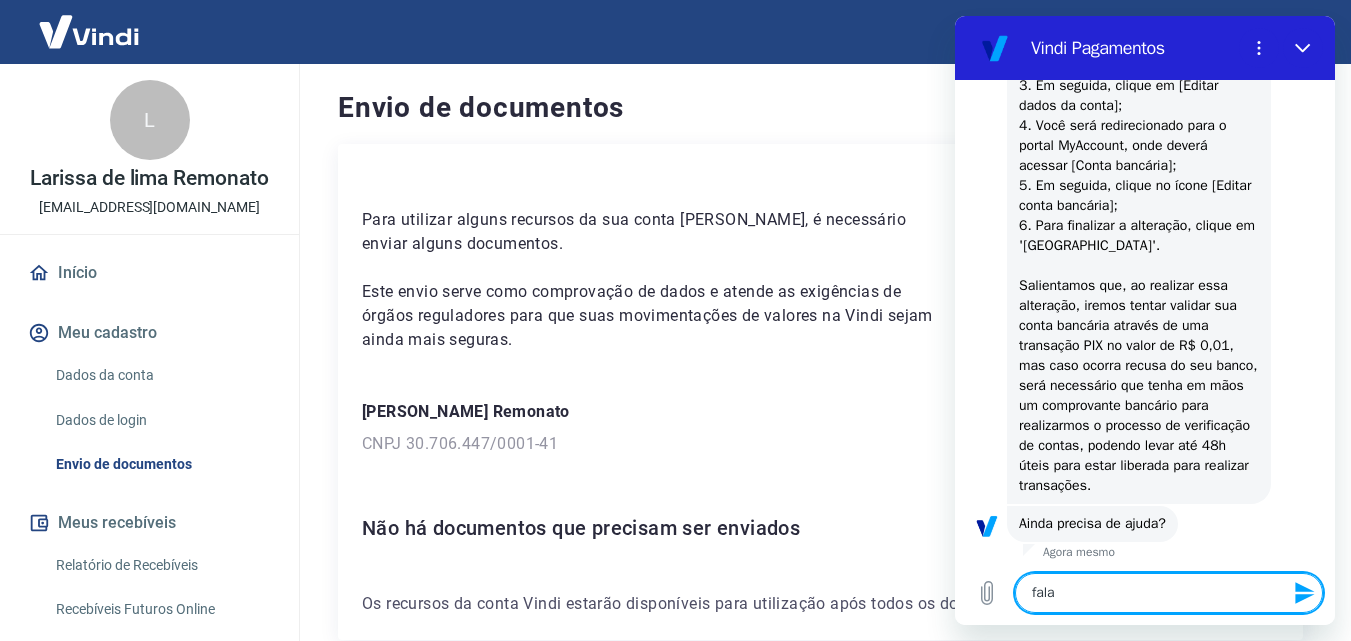 type on "falar" 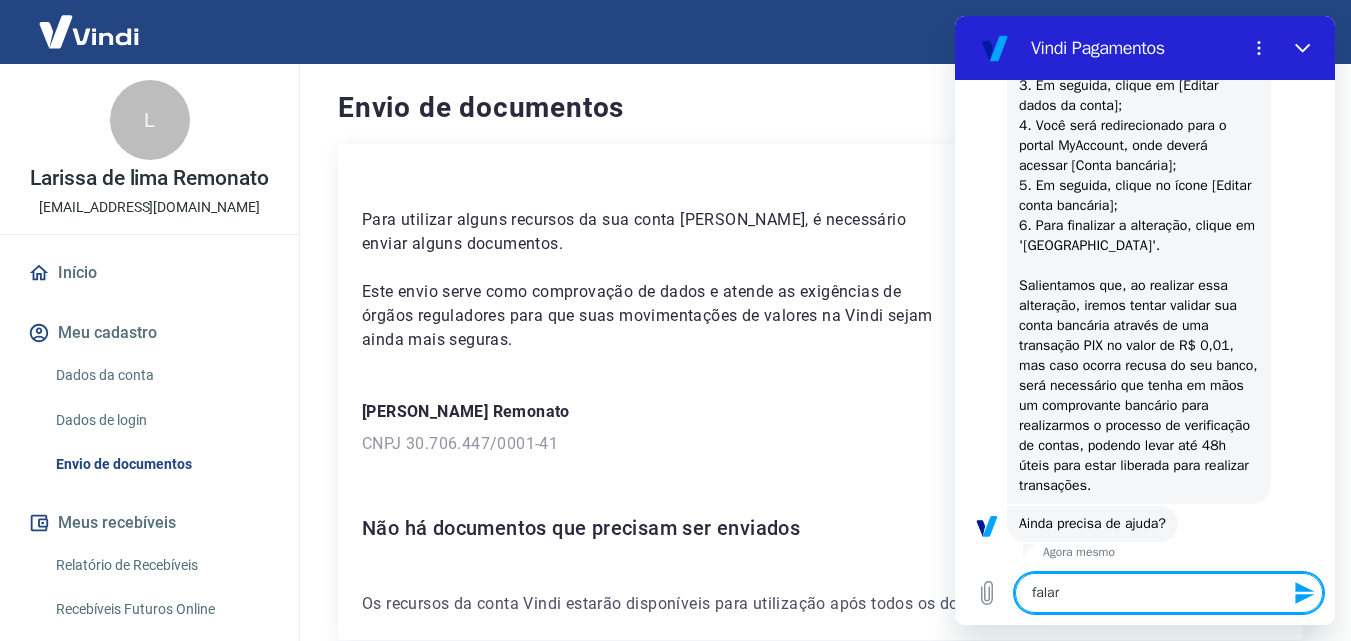 type on "falar" 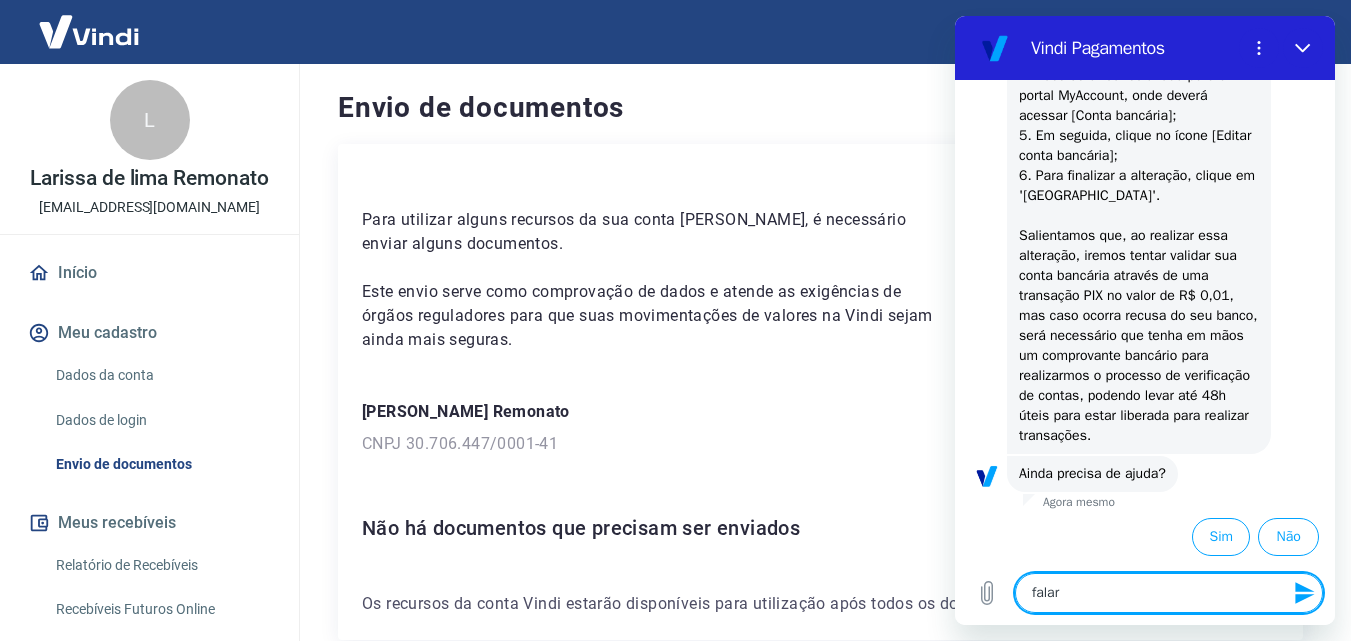 type on "falar c" 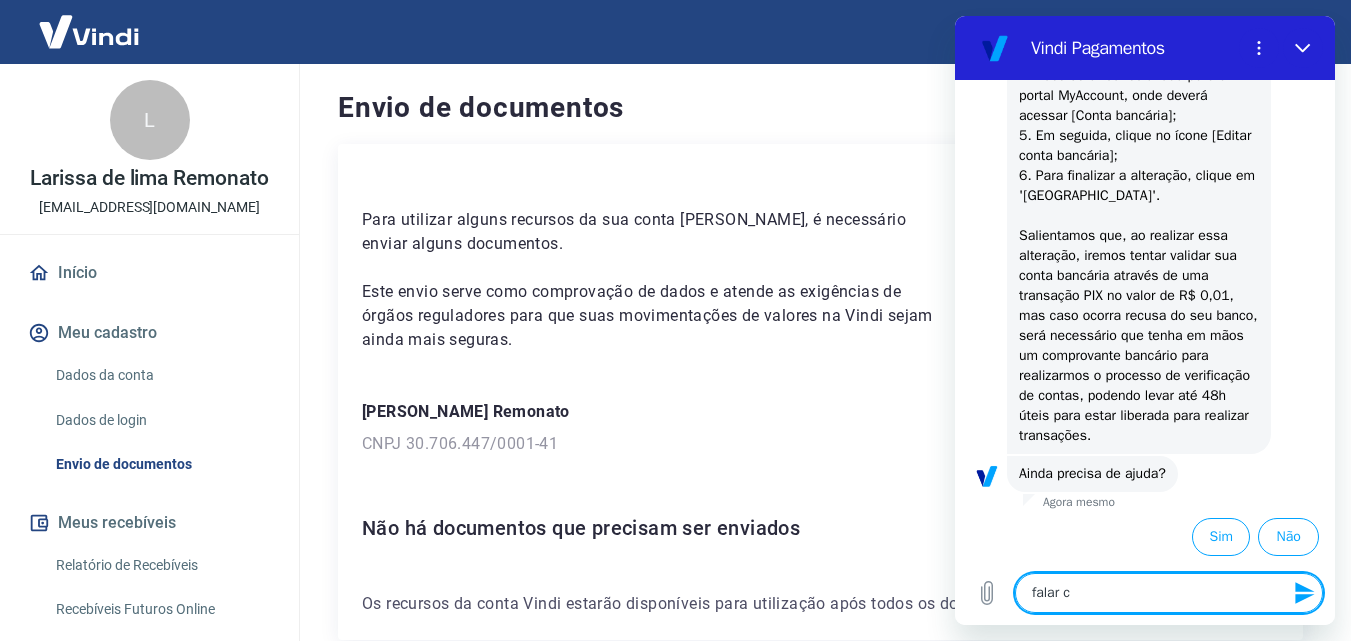 type on "falar co" 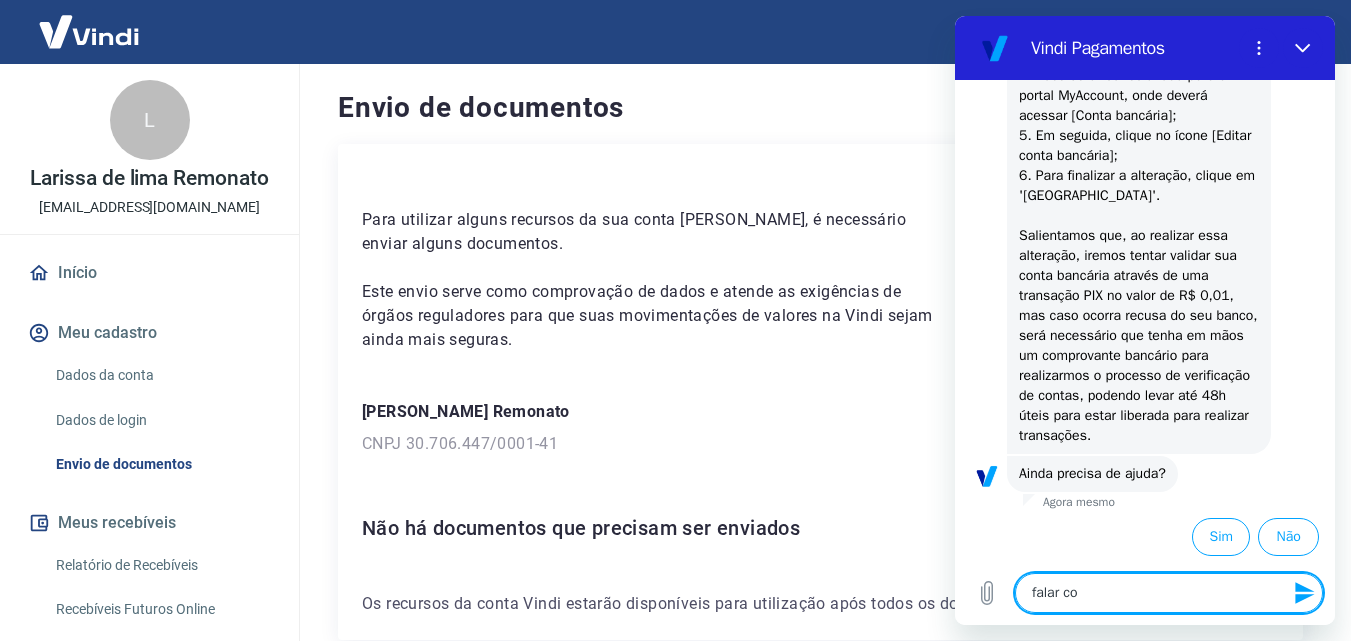 type on "falar com" 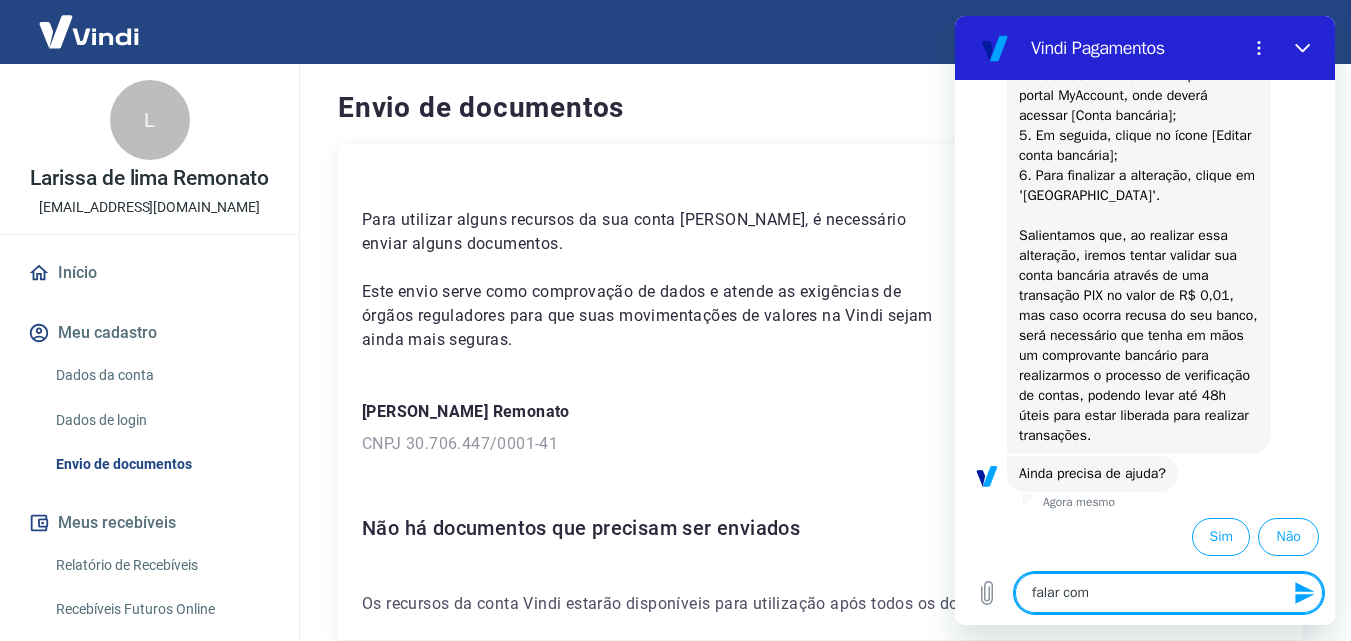 type on "x" 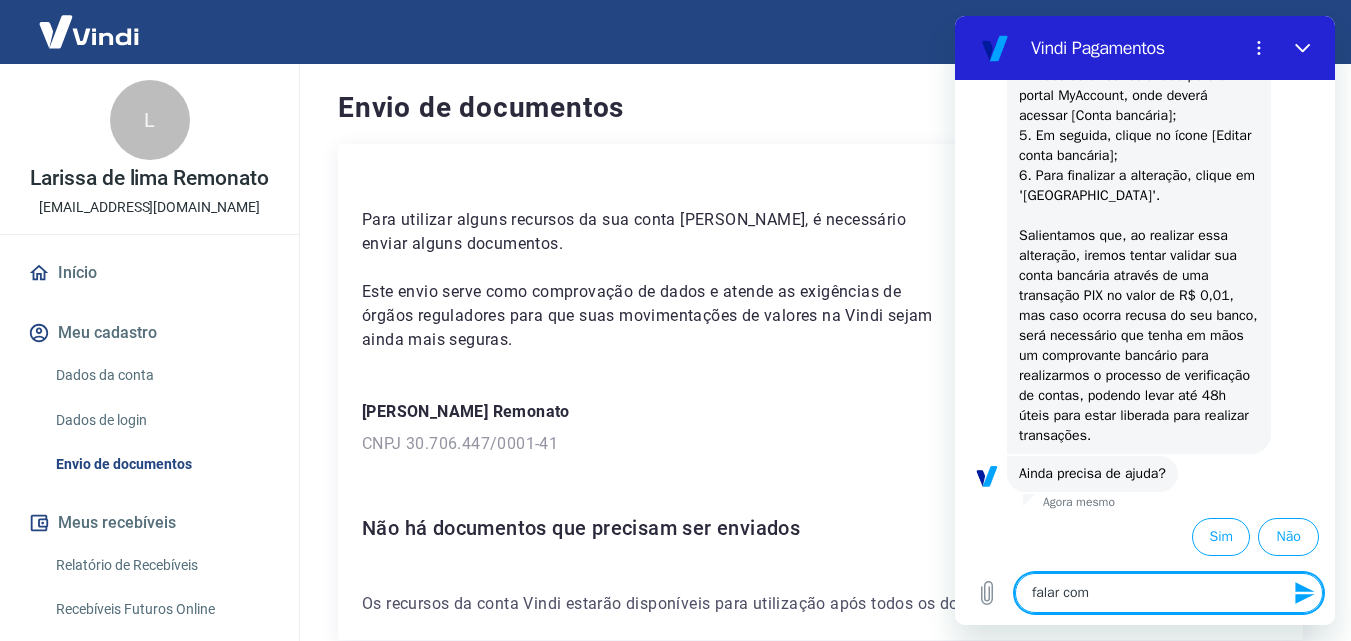 type on "falar com a" 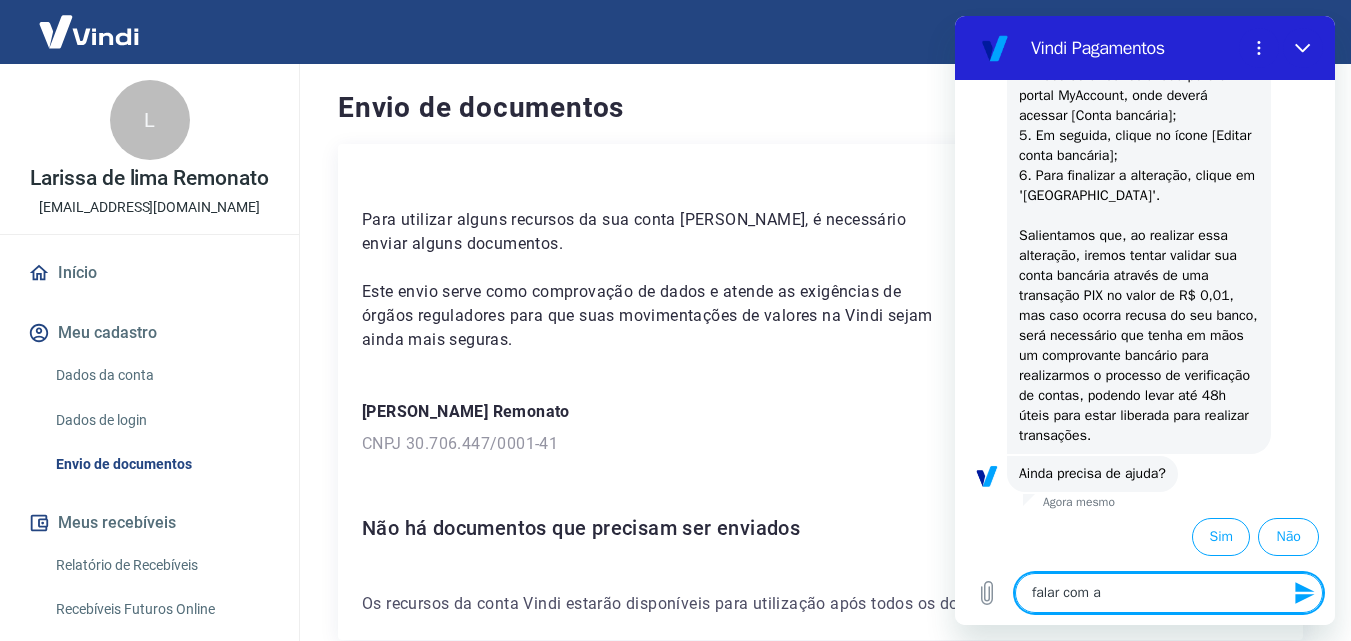 type on "falar com at" 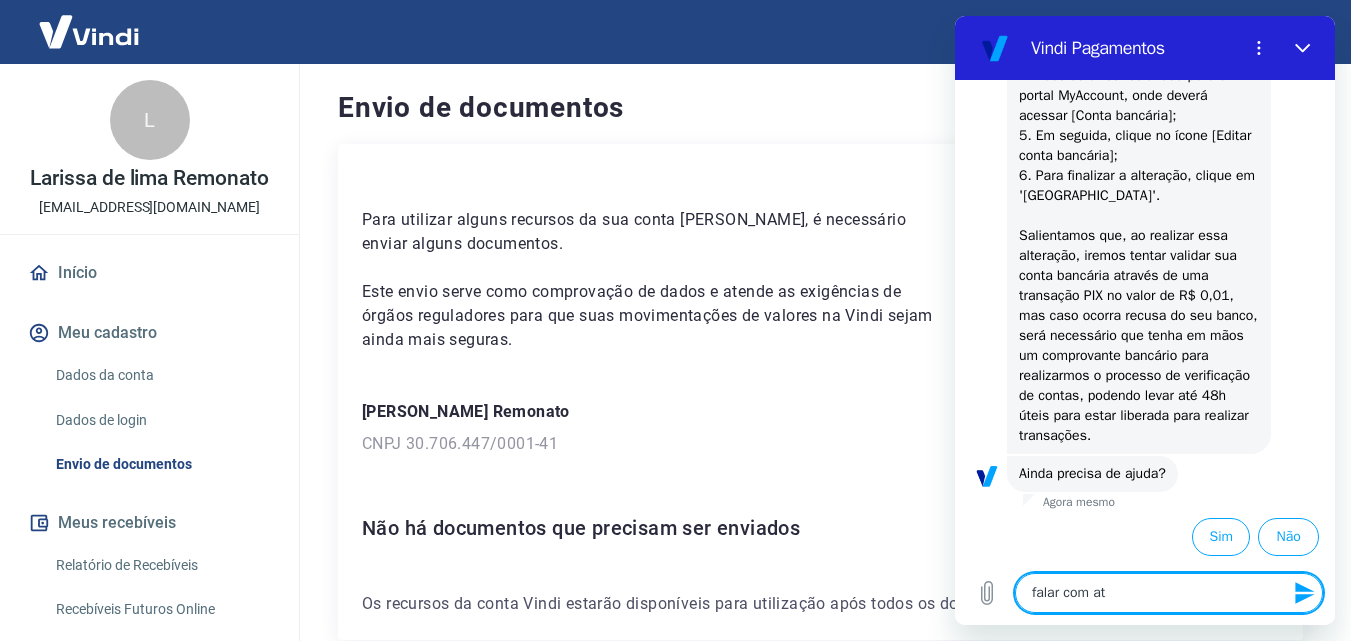 type on "falar com ate" 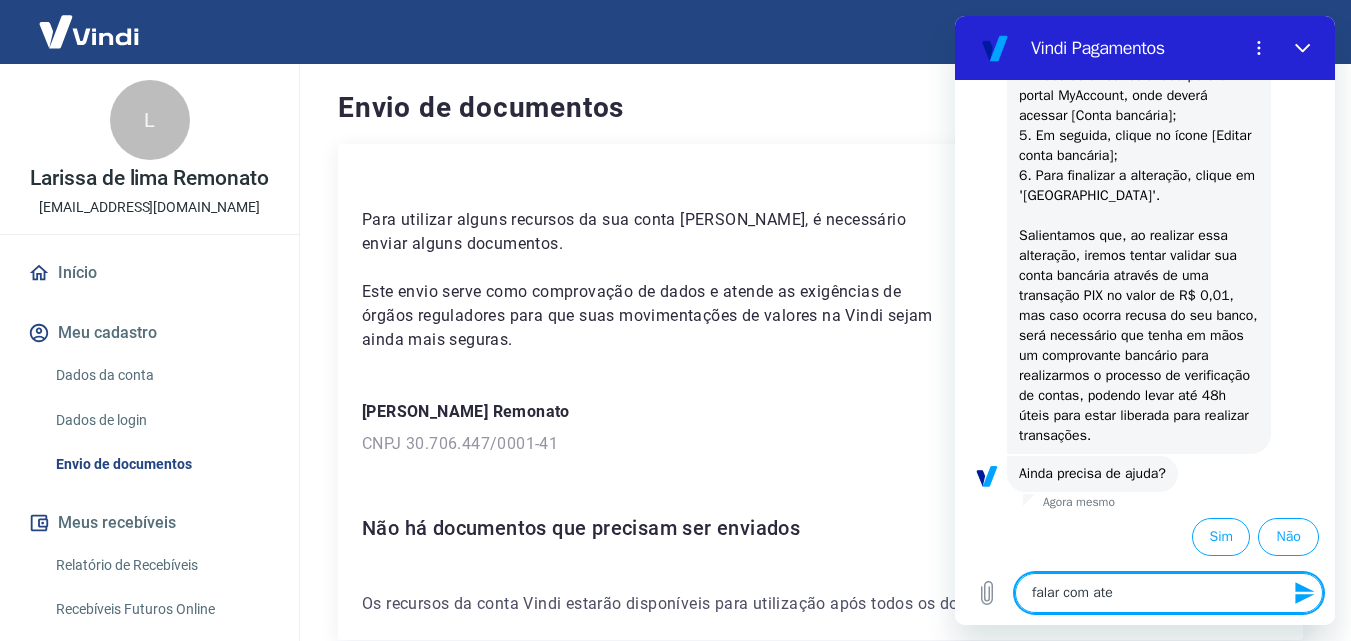 type on "falar com aten" 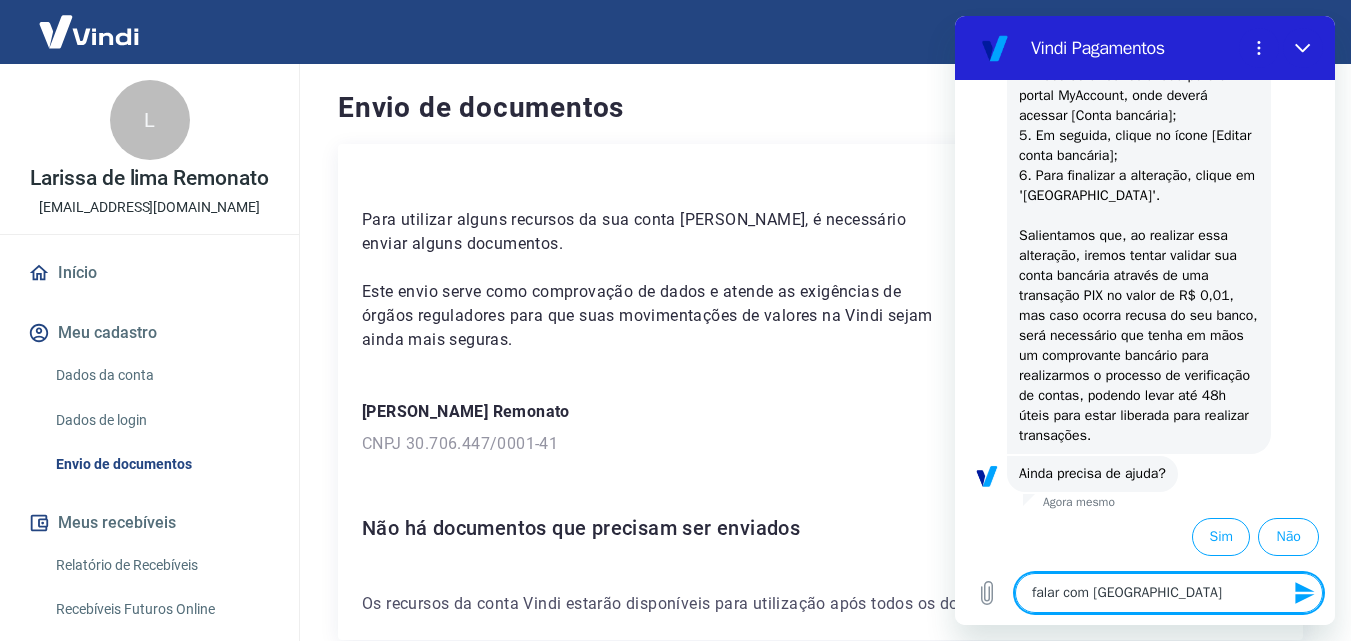type on "falar com atend" 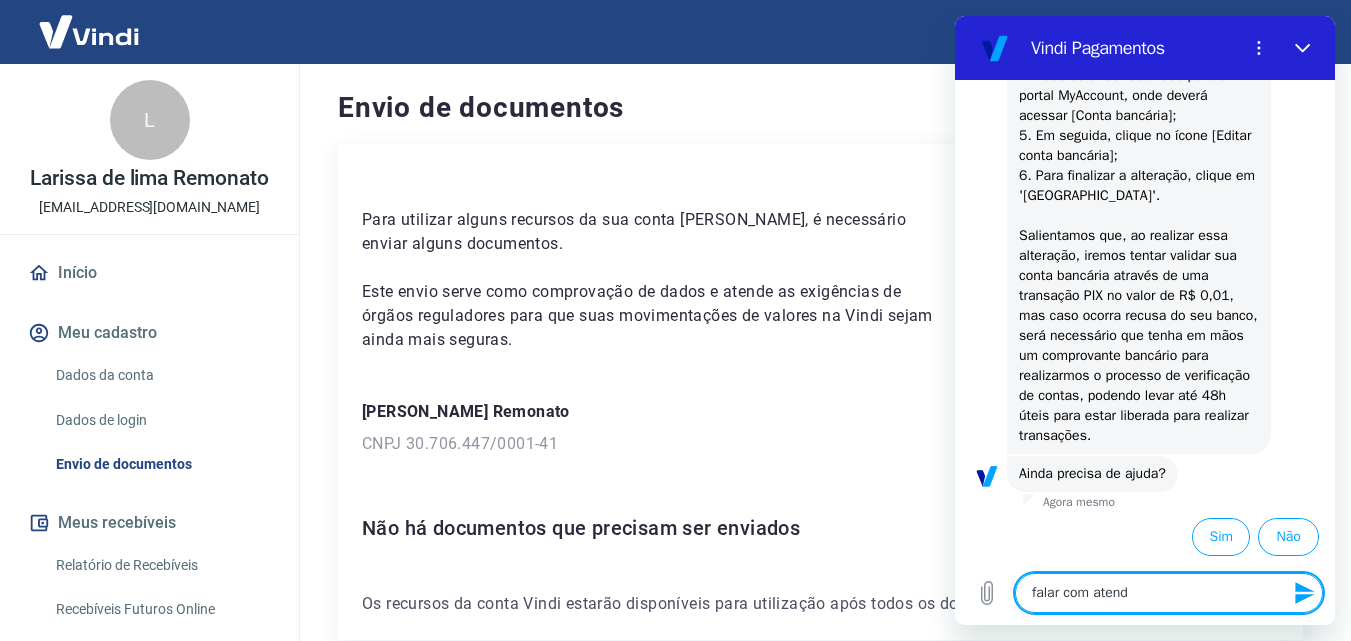 type on "x" 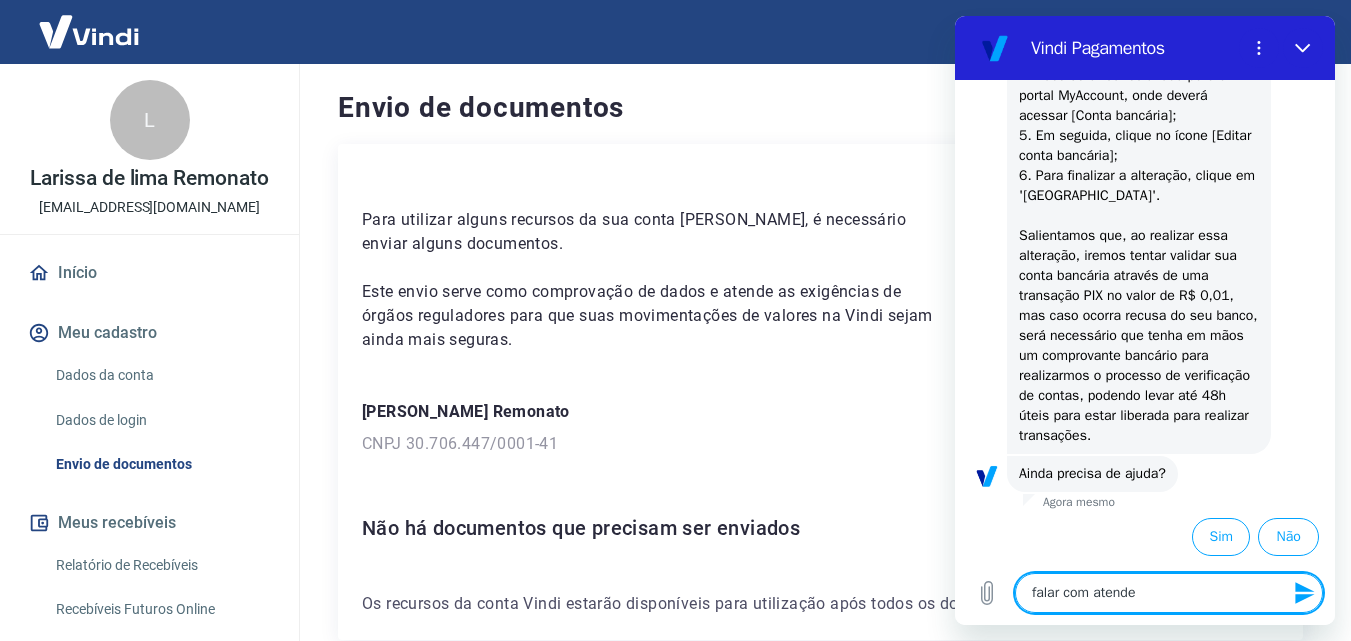 type on "falar com atenden" 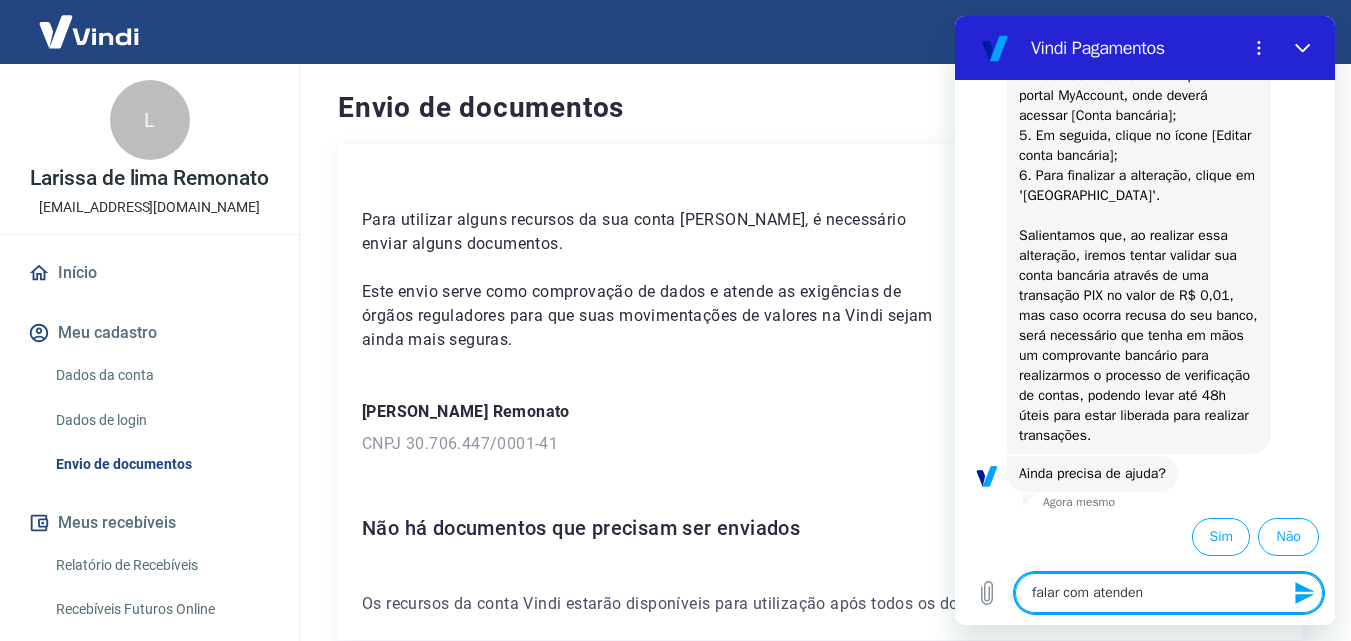 type on "falar com atendent" 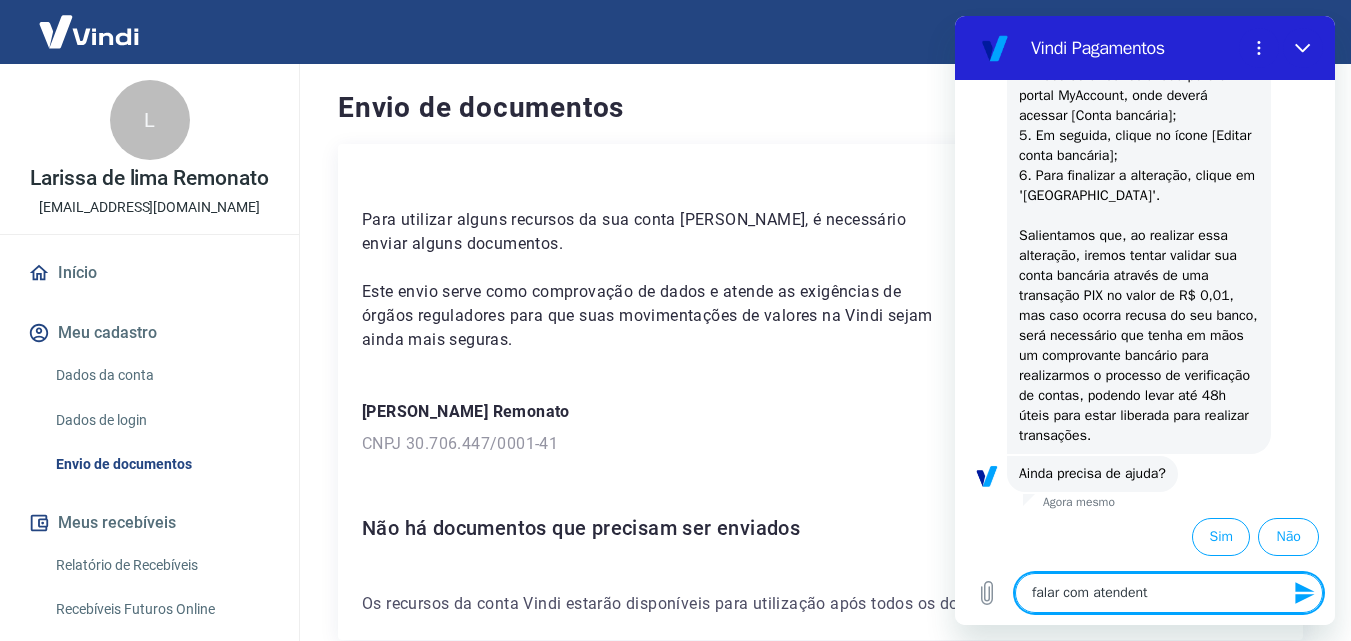 type on "falar com atendente" 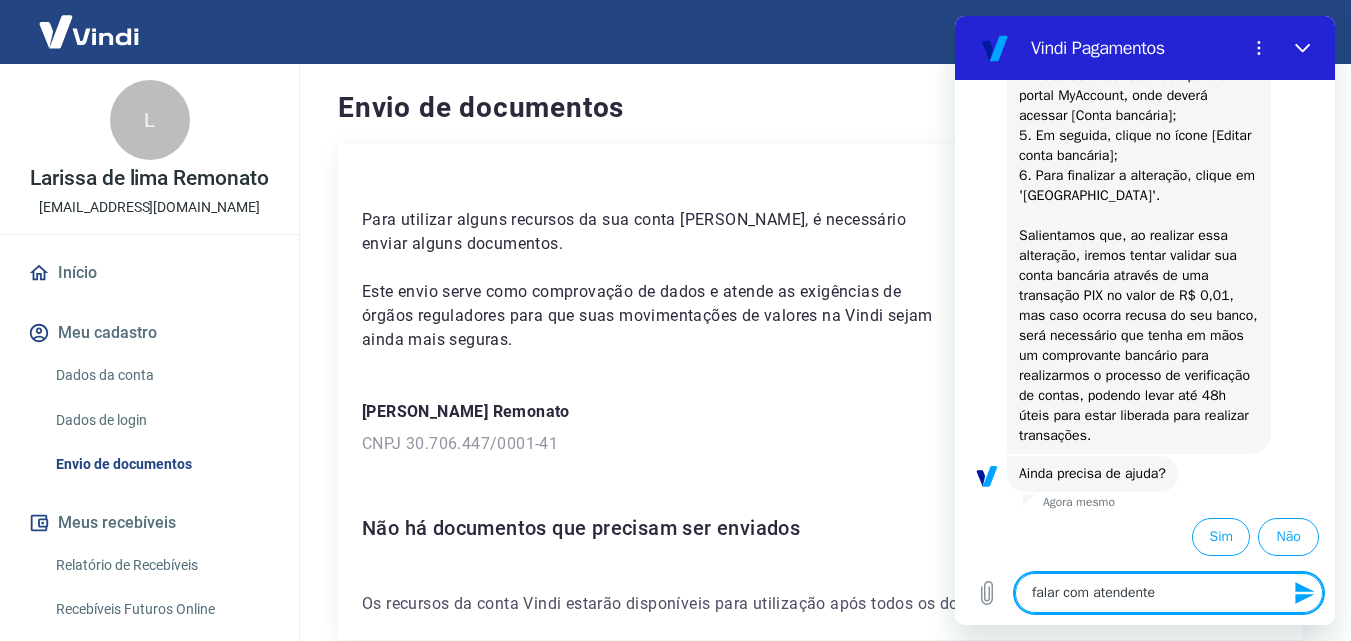type 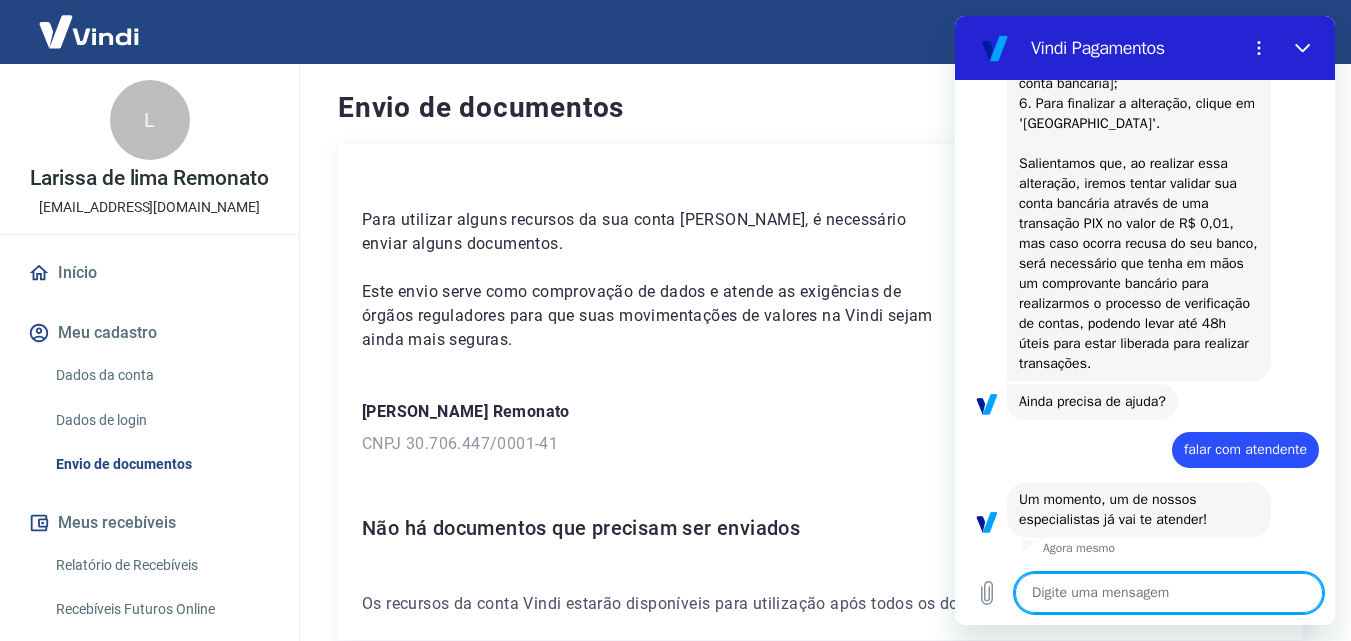type on "x" 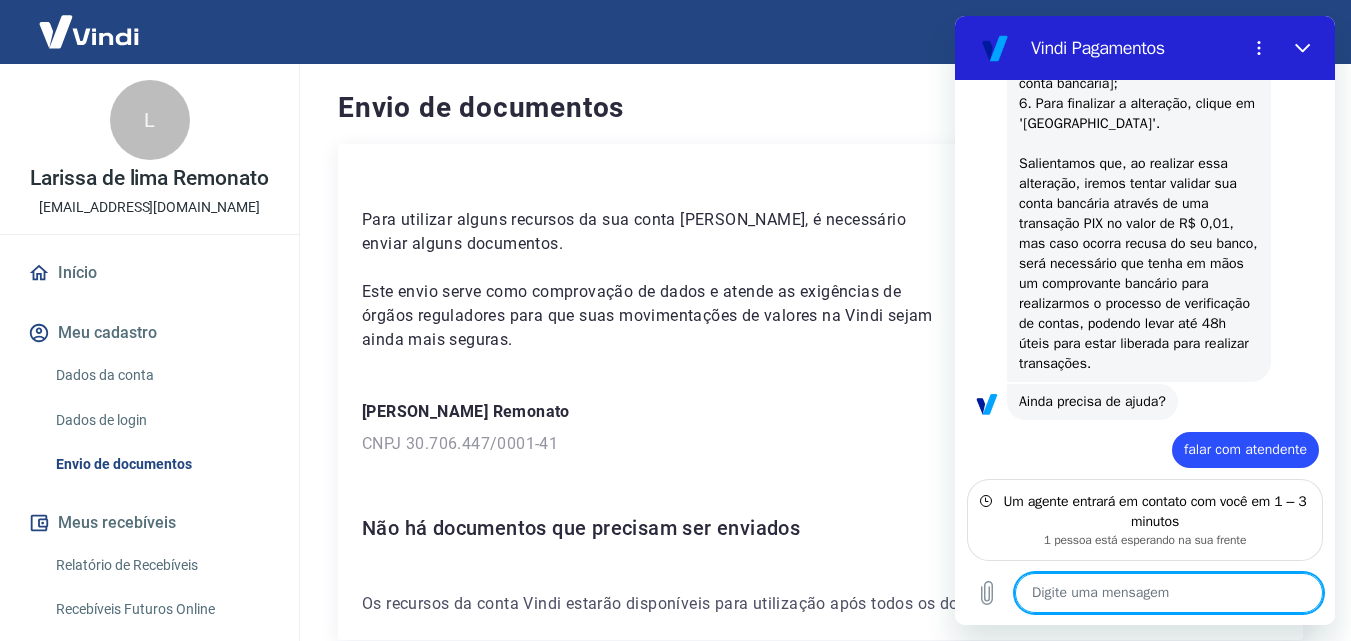 scroll, scrollTop: 624, scrollLeft: 0, axis: vertical 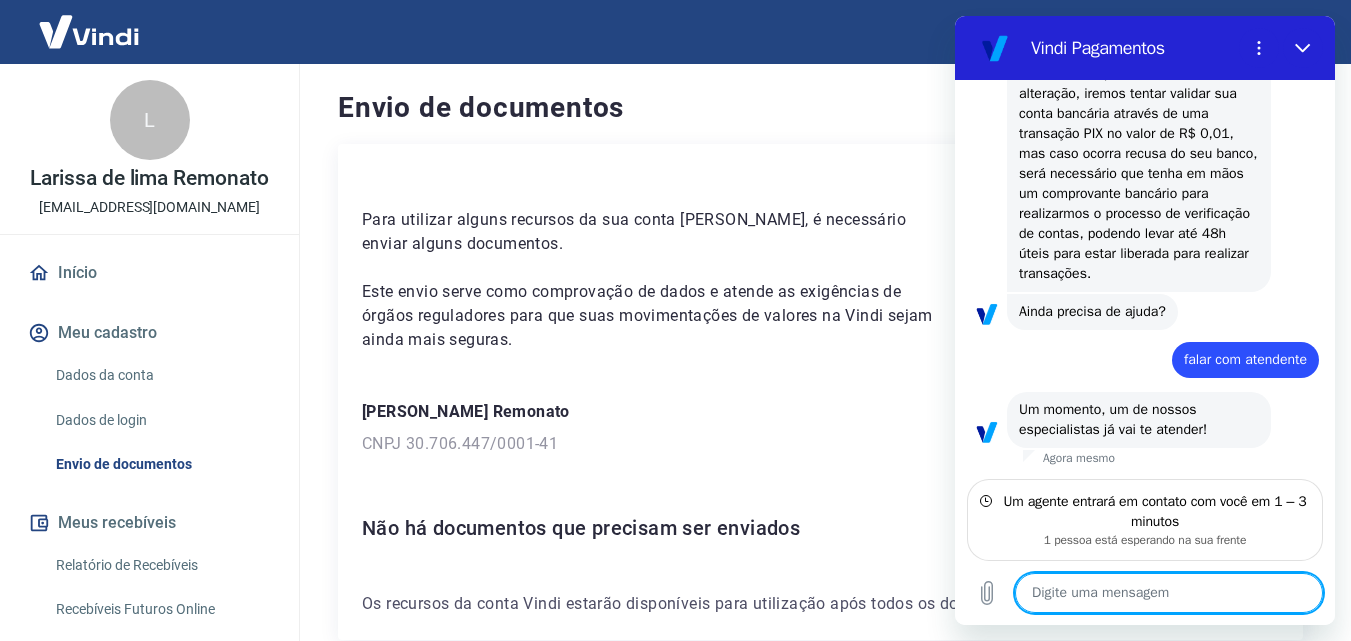 type 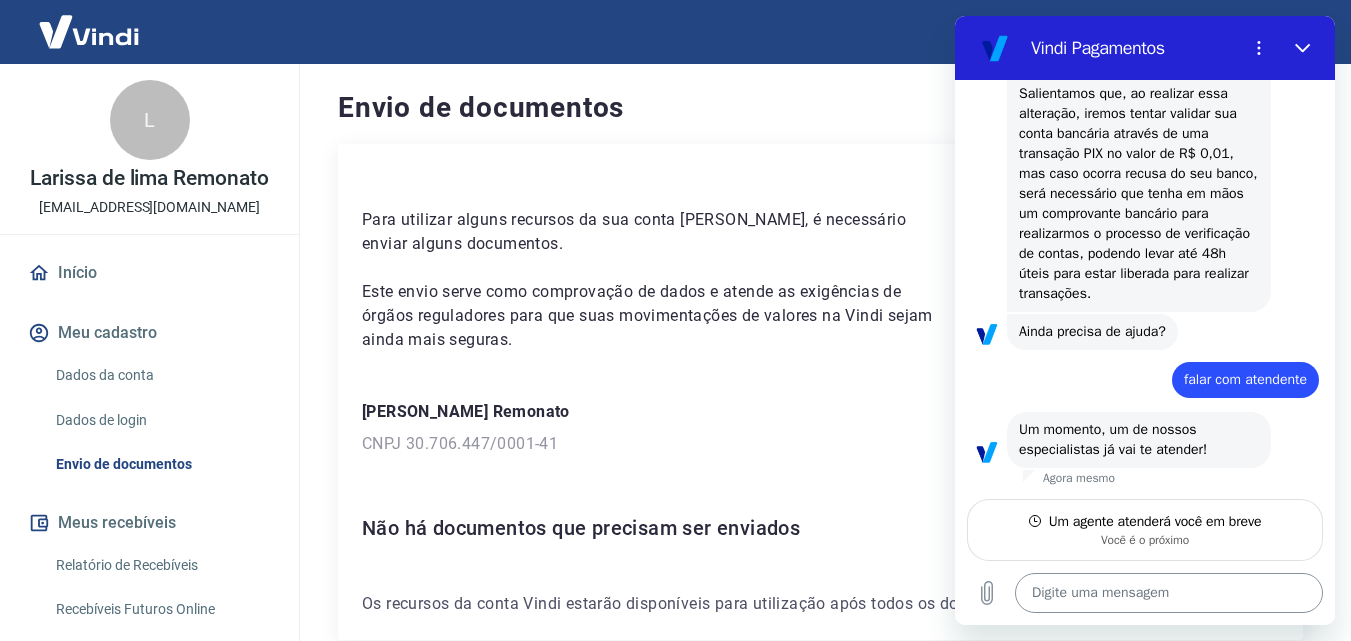 scroll, scrollTop: 604, scrollLeft: 0, axis: vertical 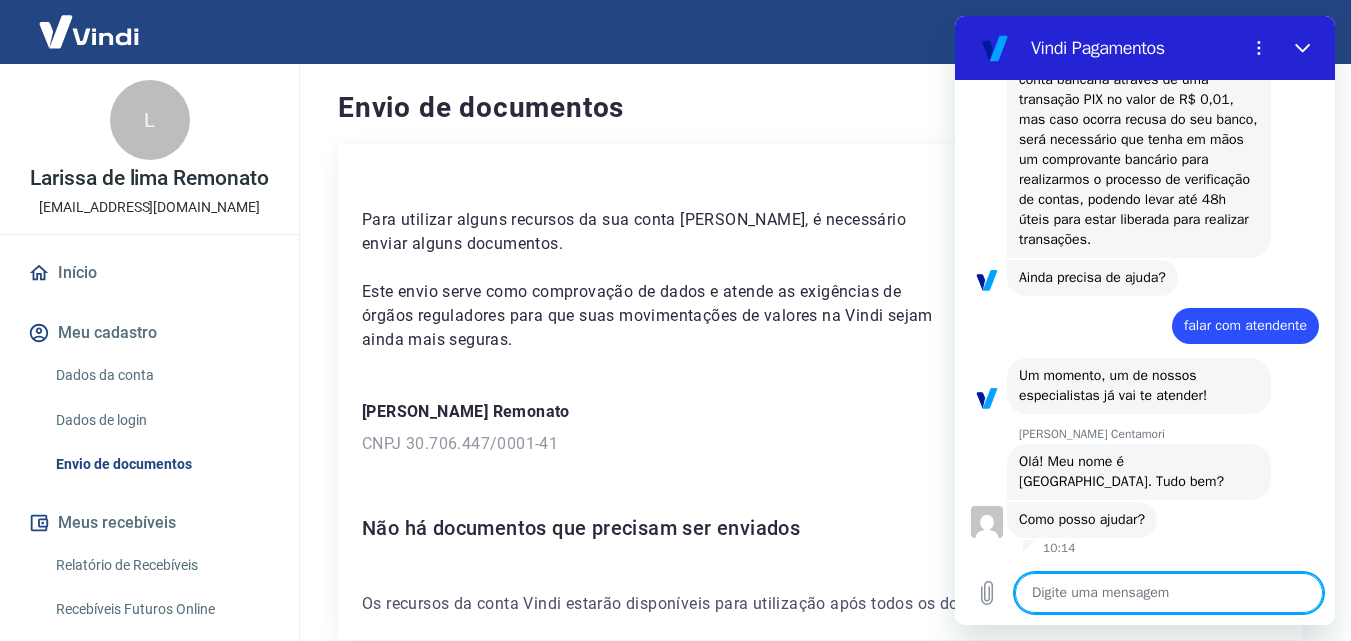 type on "x" 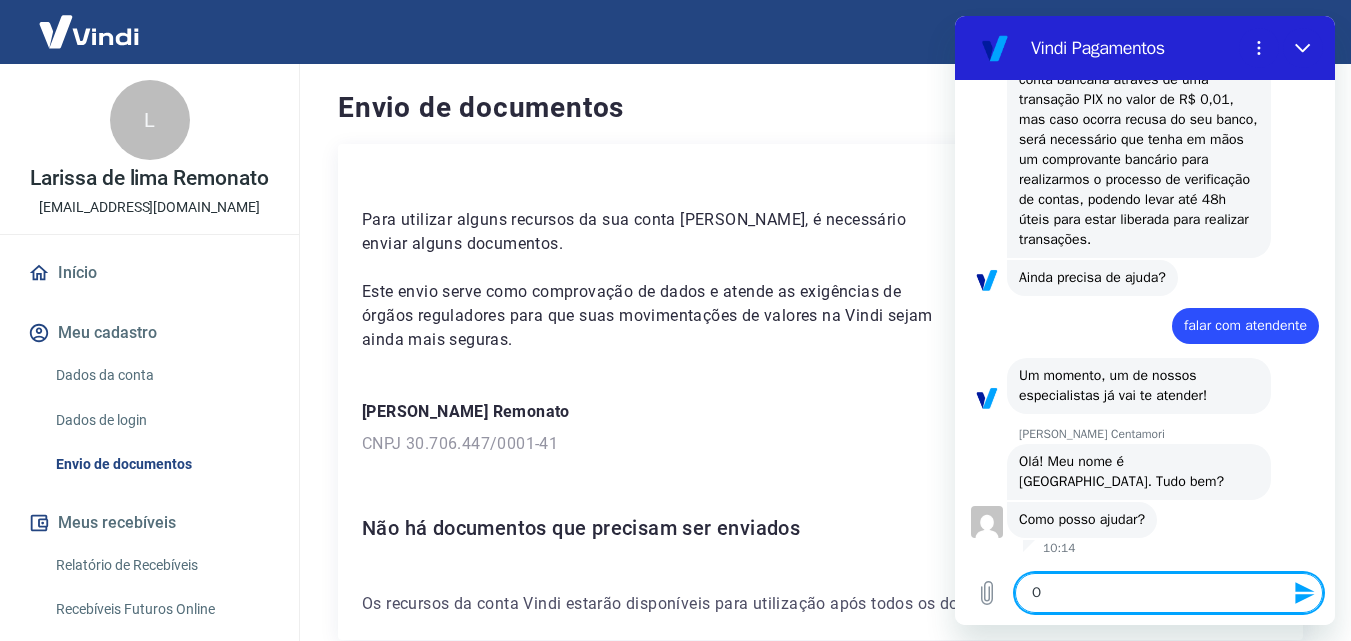 type on "Oi" 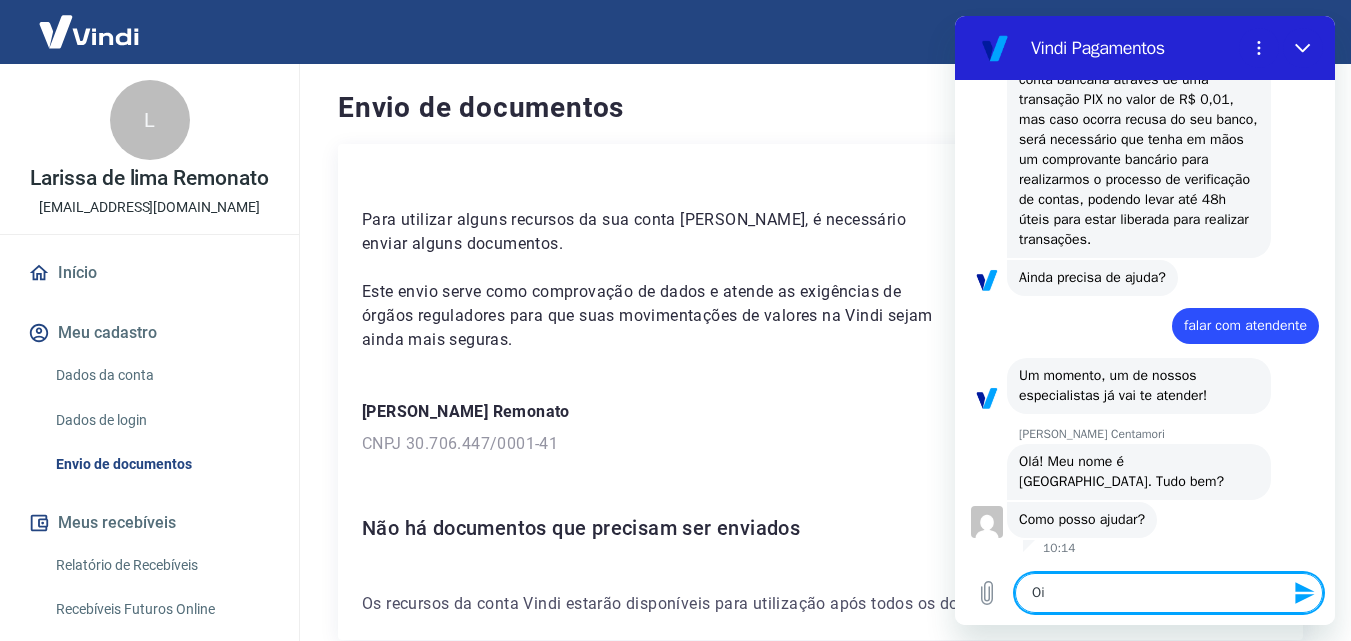 type on "Oi" 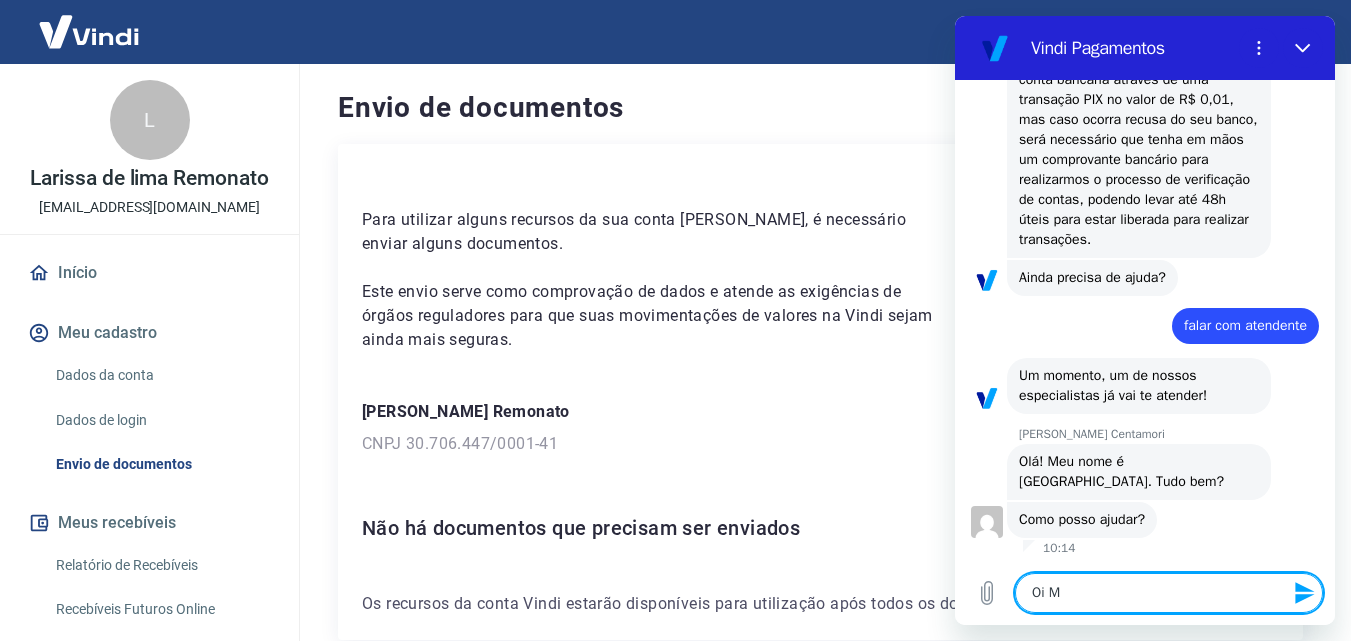 type on "x" 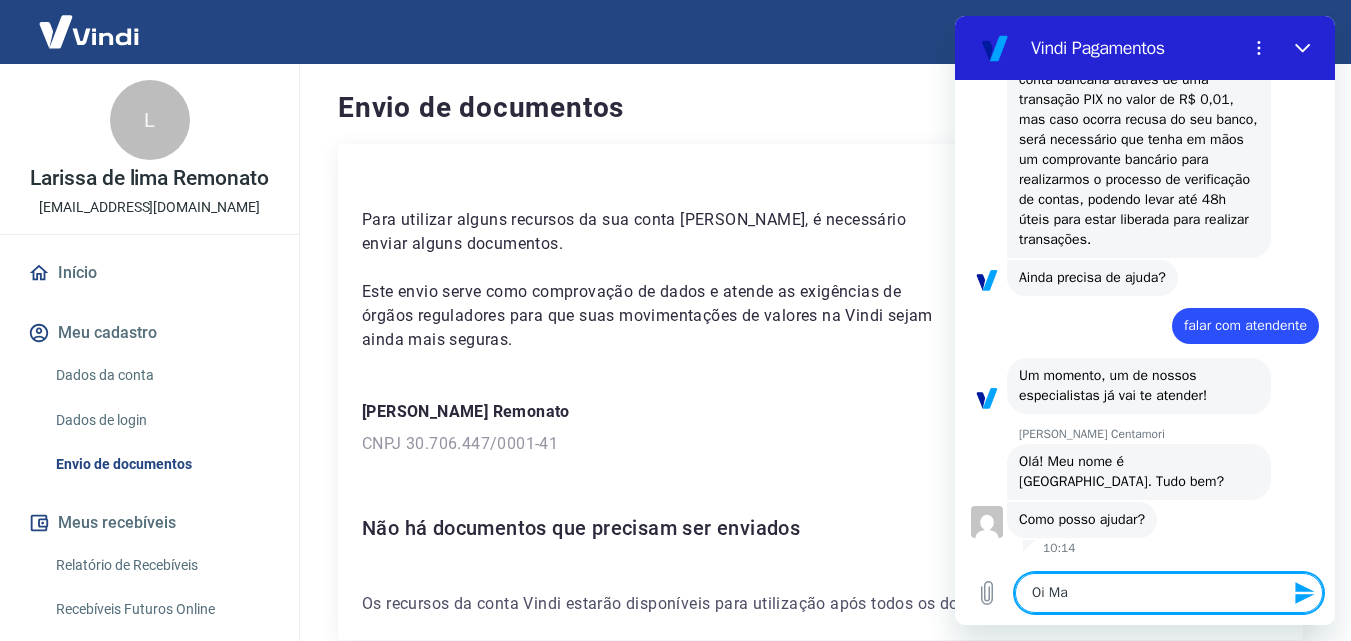 type on "Oi Mar" 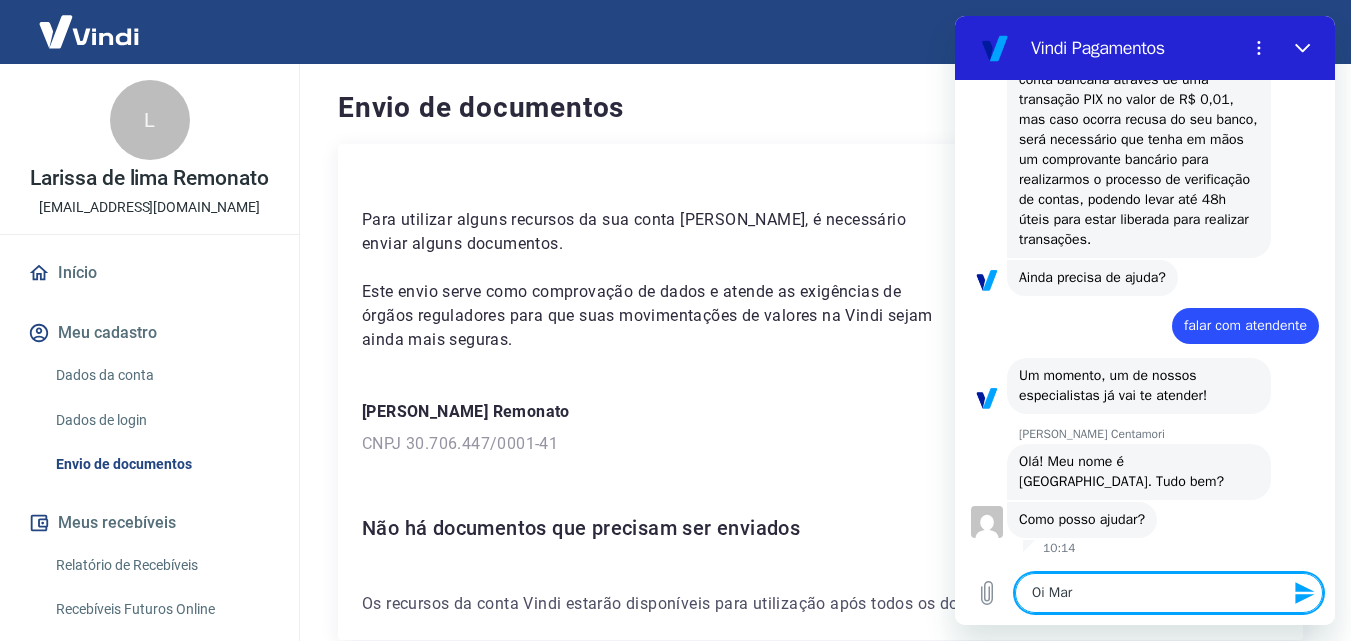 type on "Oi Mari" 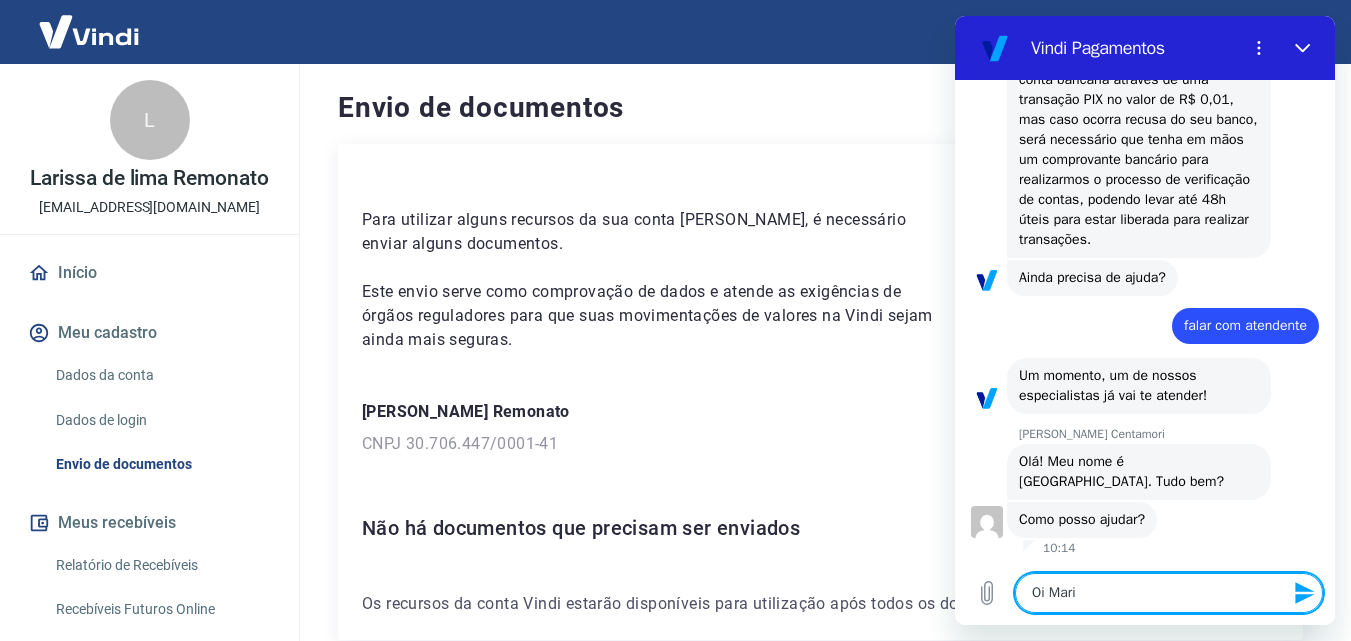 type on "Oi Maria" 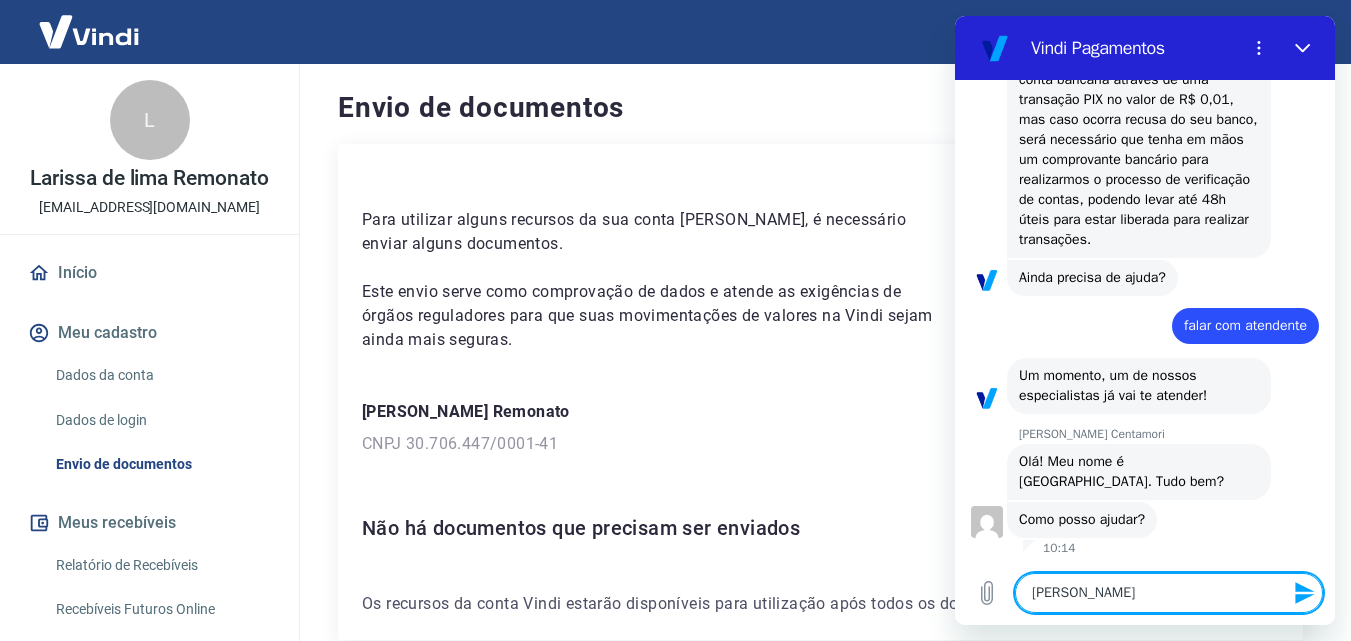 type on "Oi Marian" 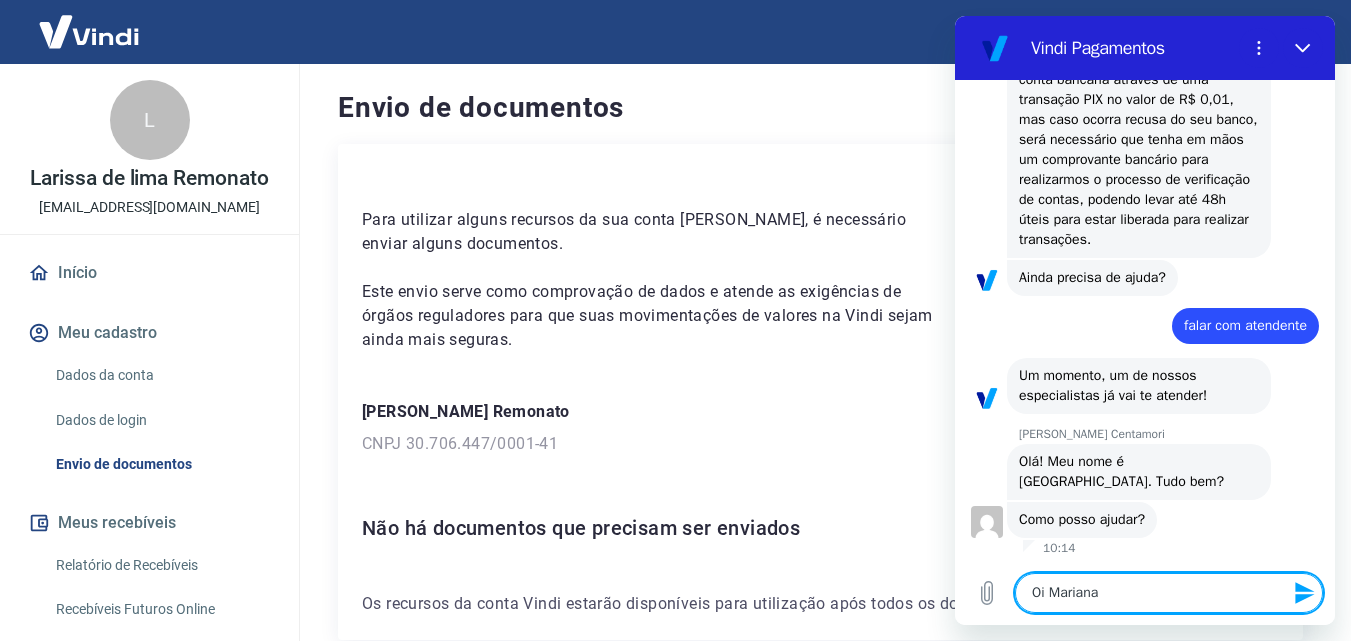 type on "x" 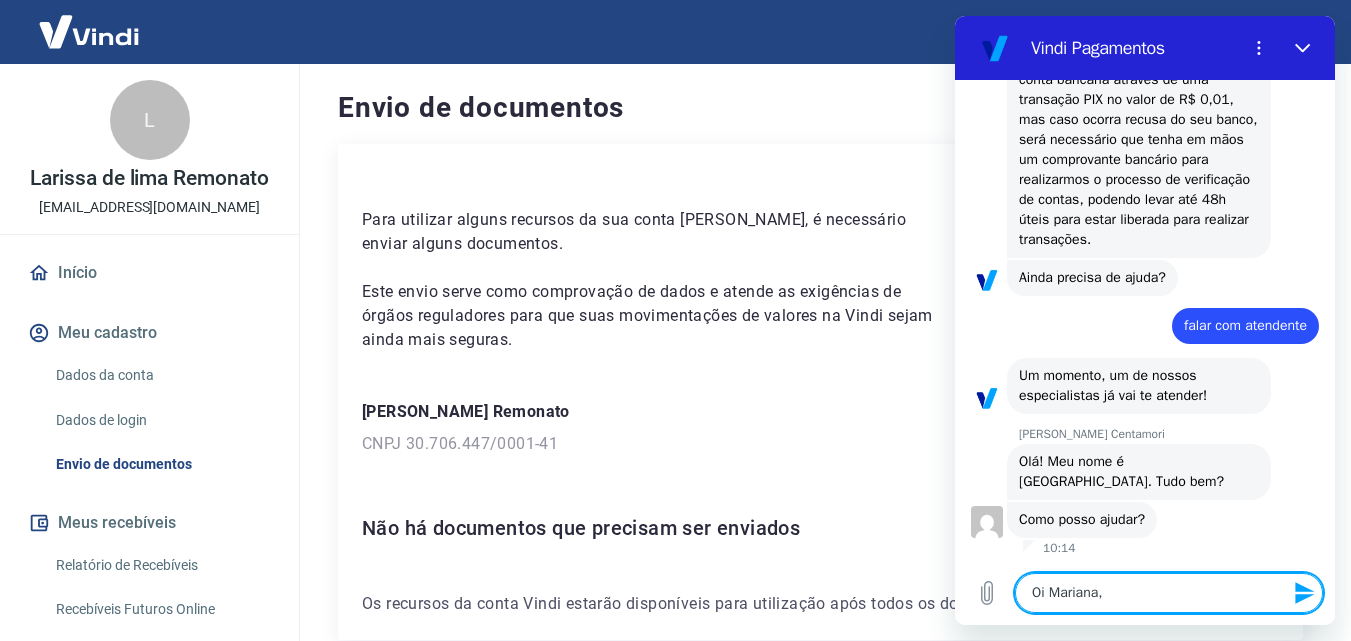 type on "Oi Mariana," 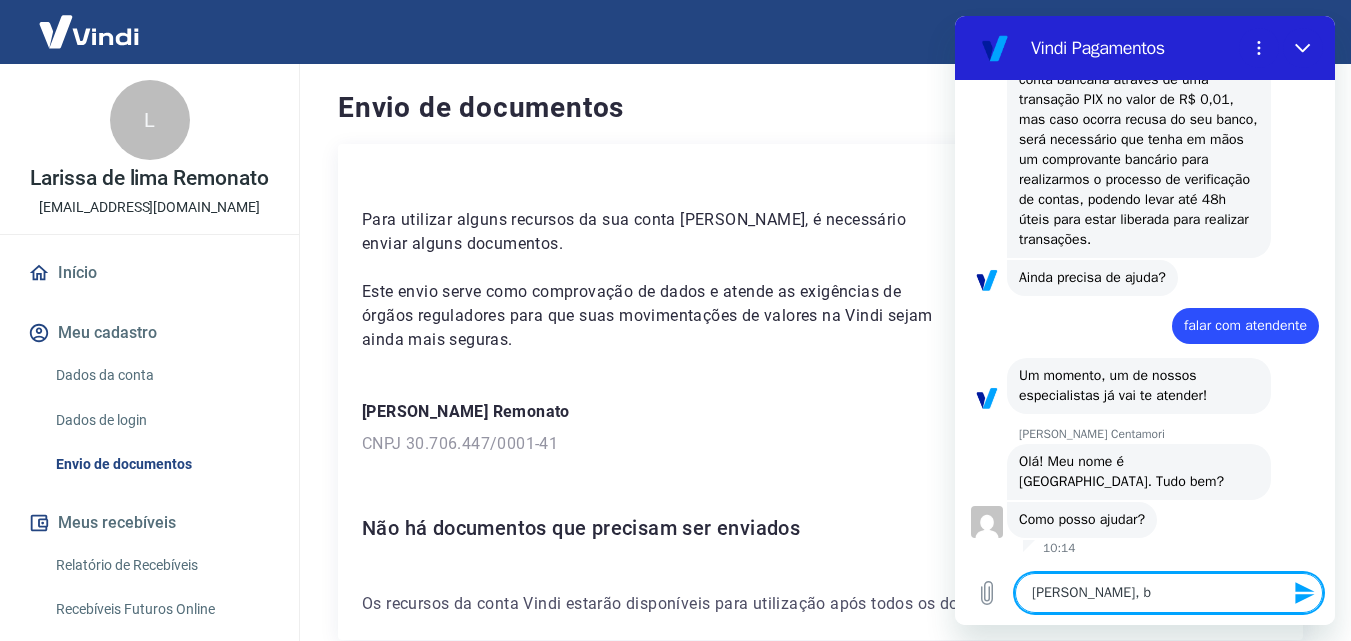type on "Oi Mariana, bo" 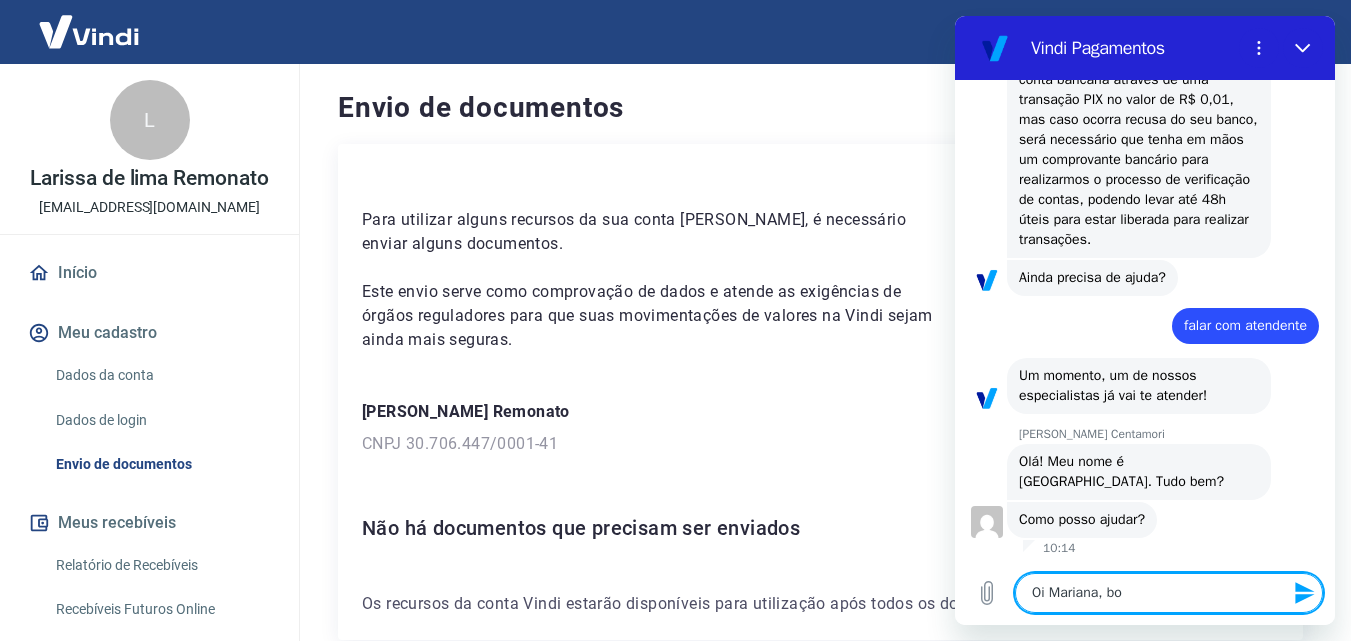 type on "Oi Mariana, bom" 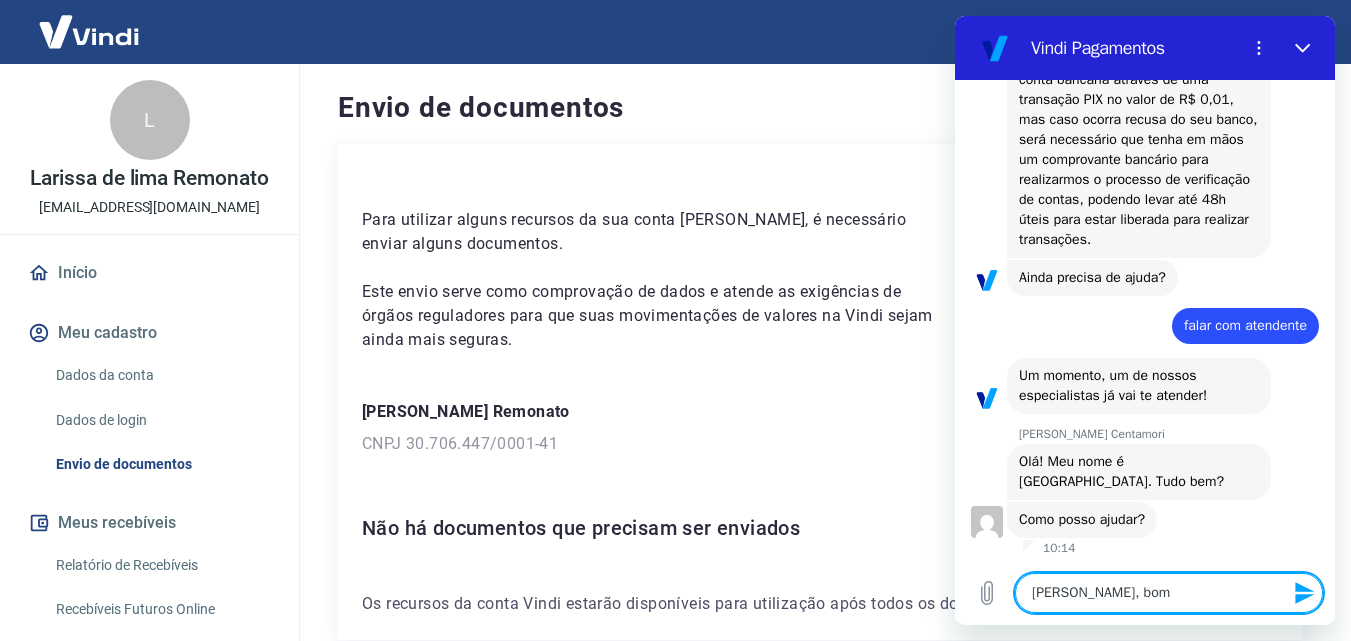 type on "Oi Mariana, bom" 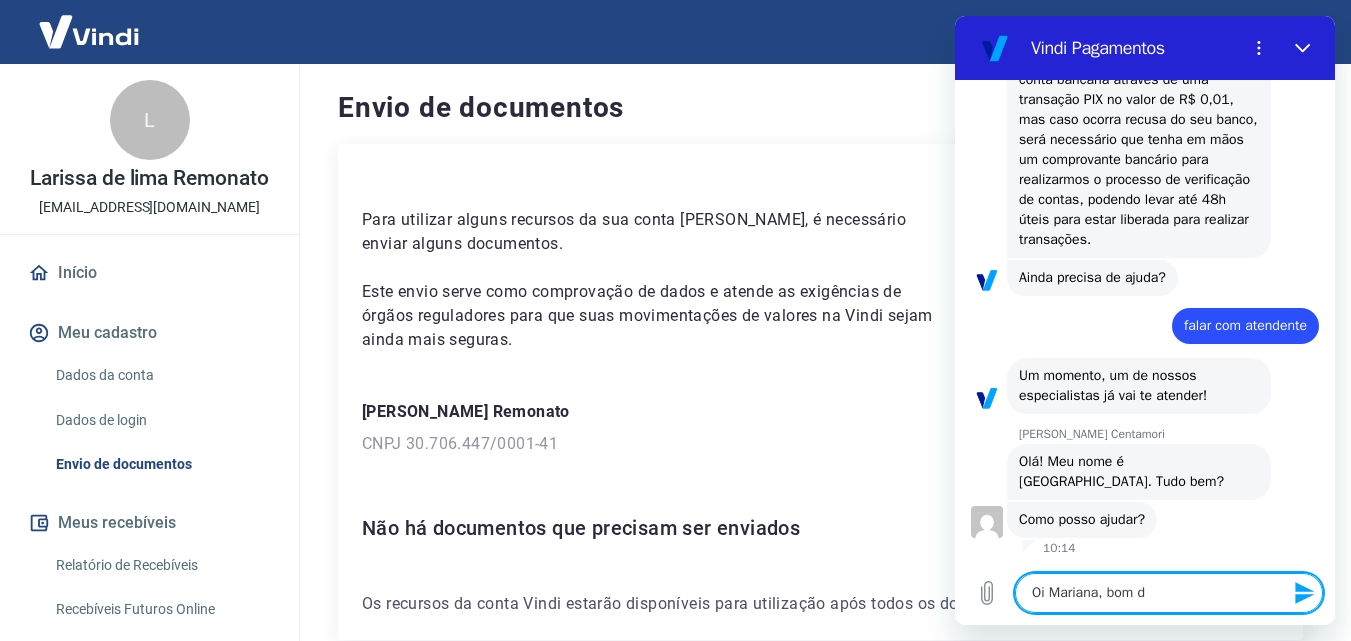 type on "x" 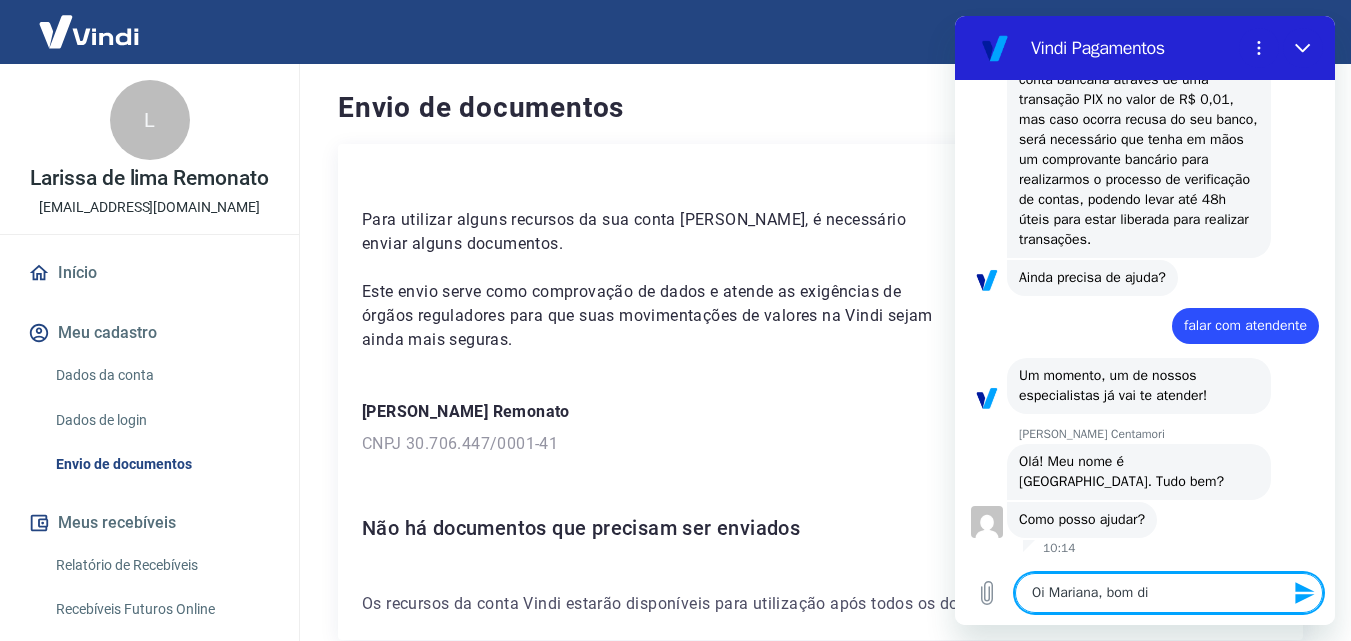 type on "x" 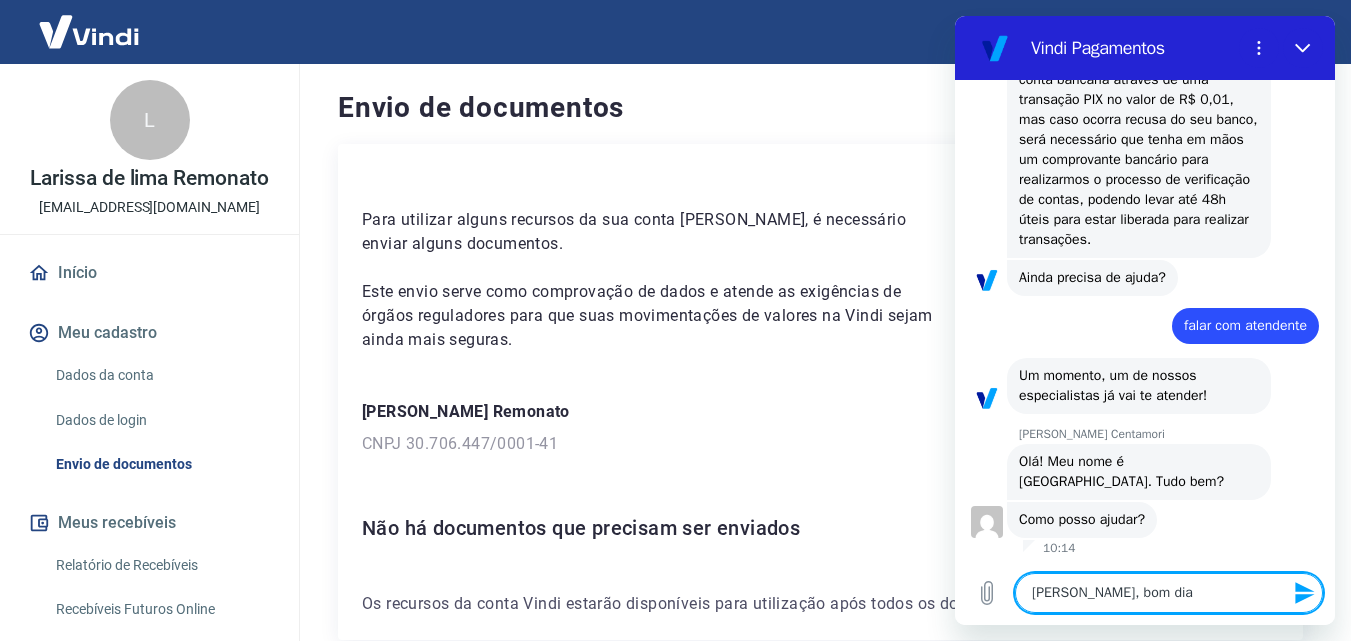 type on "Oi Mariana, bom dia" 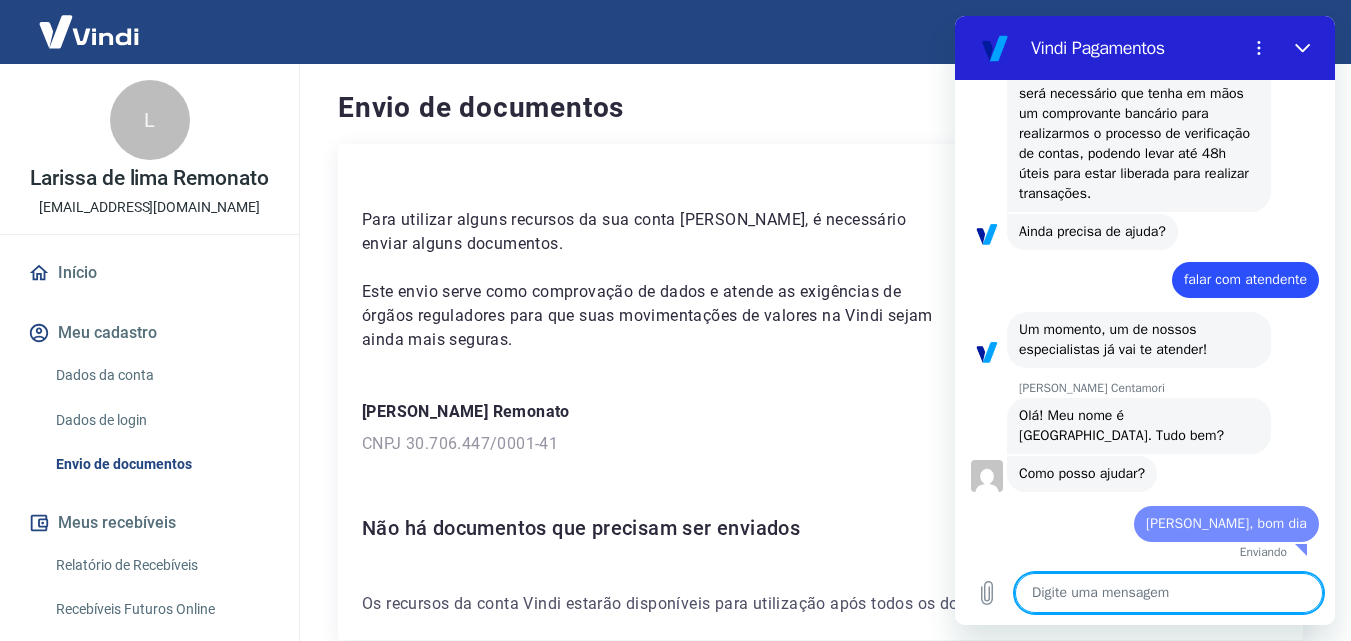 type on "x" 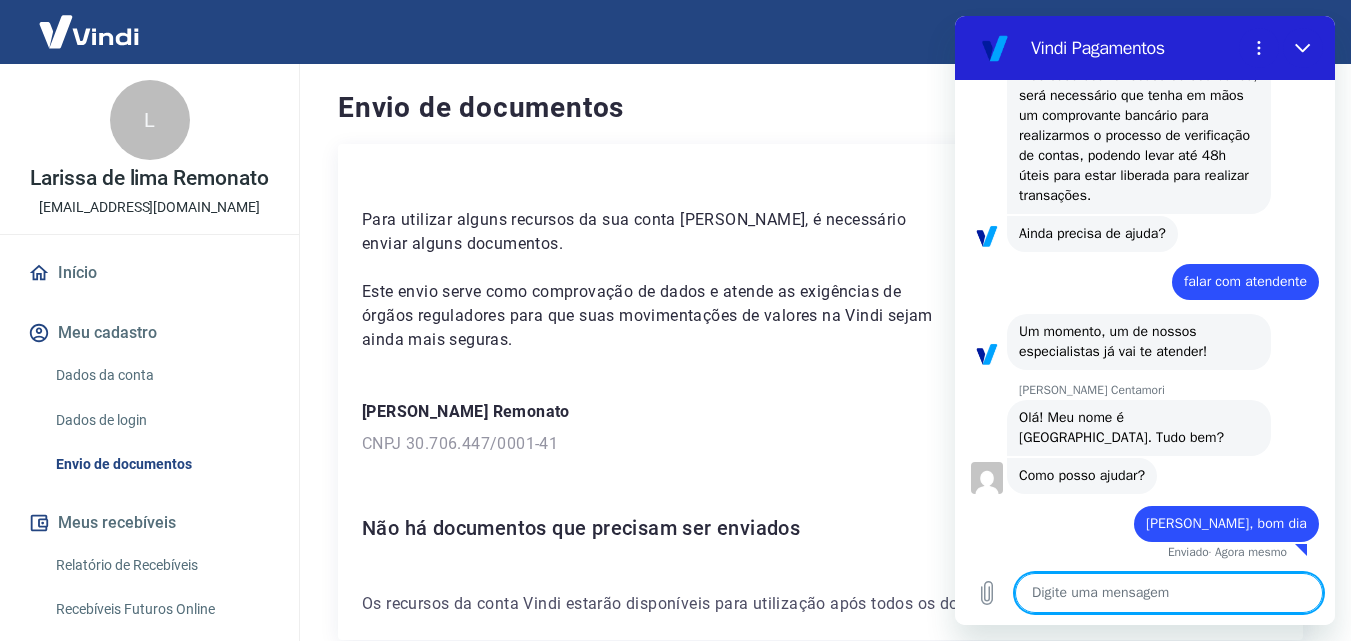 type on "p" 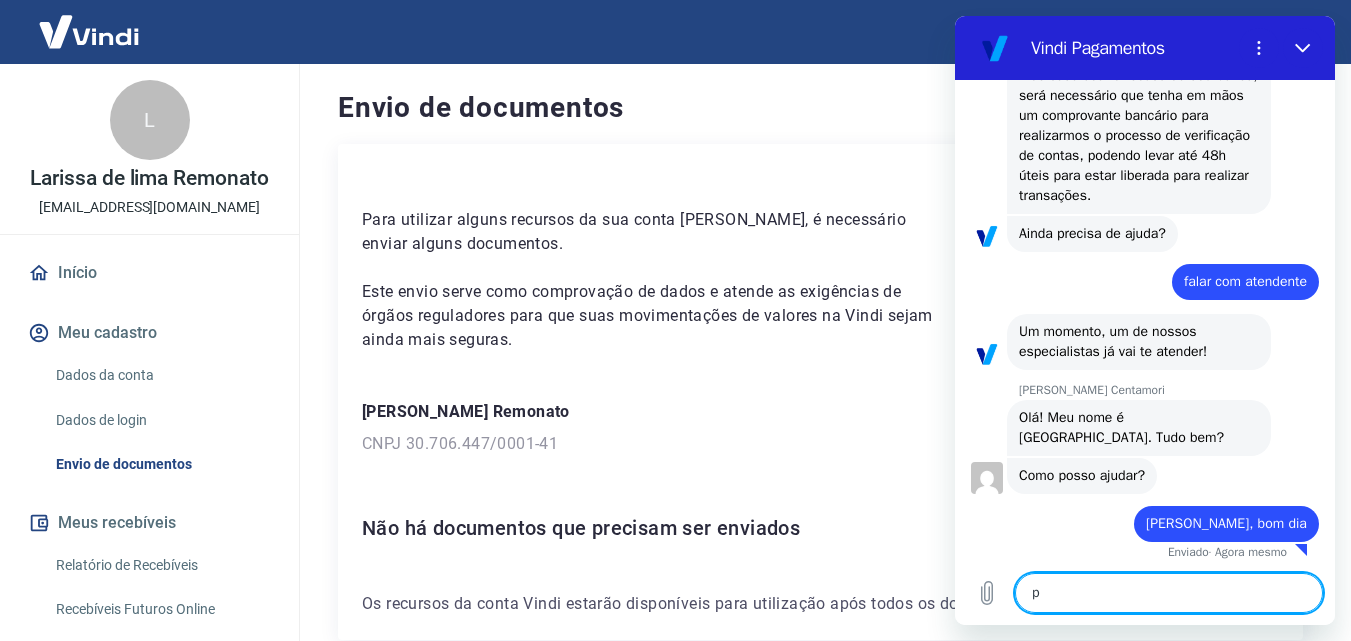 type on "pr" 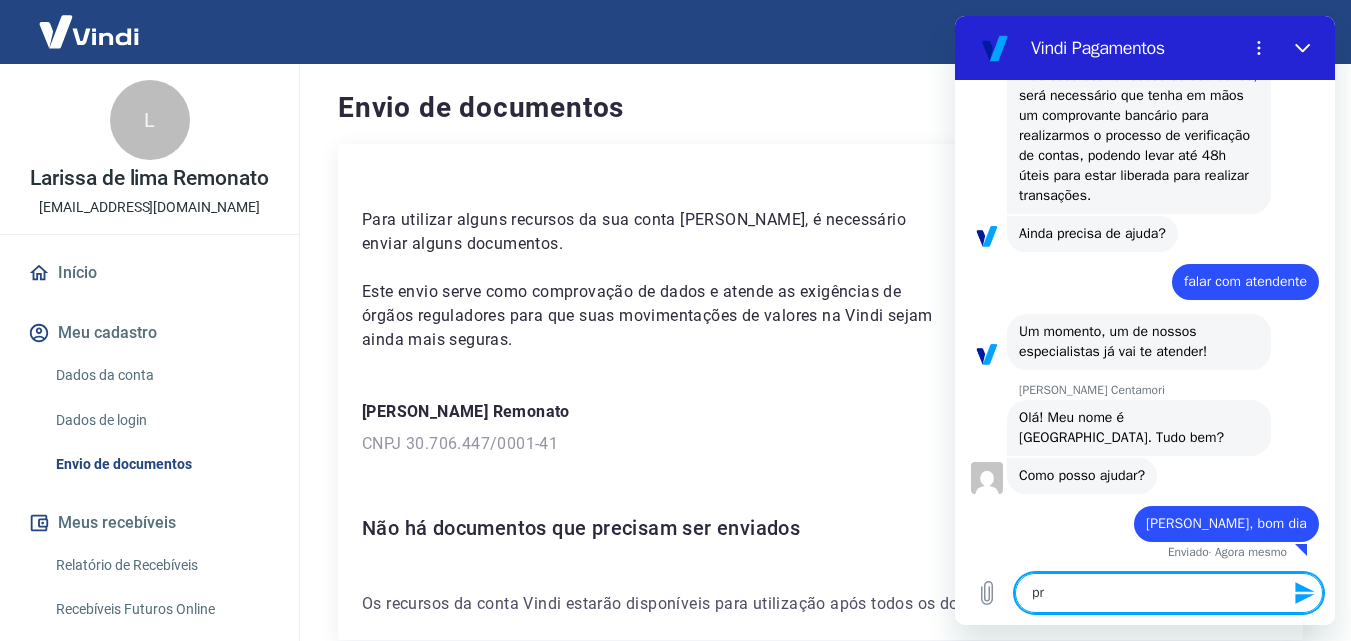 type on "pre" 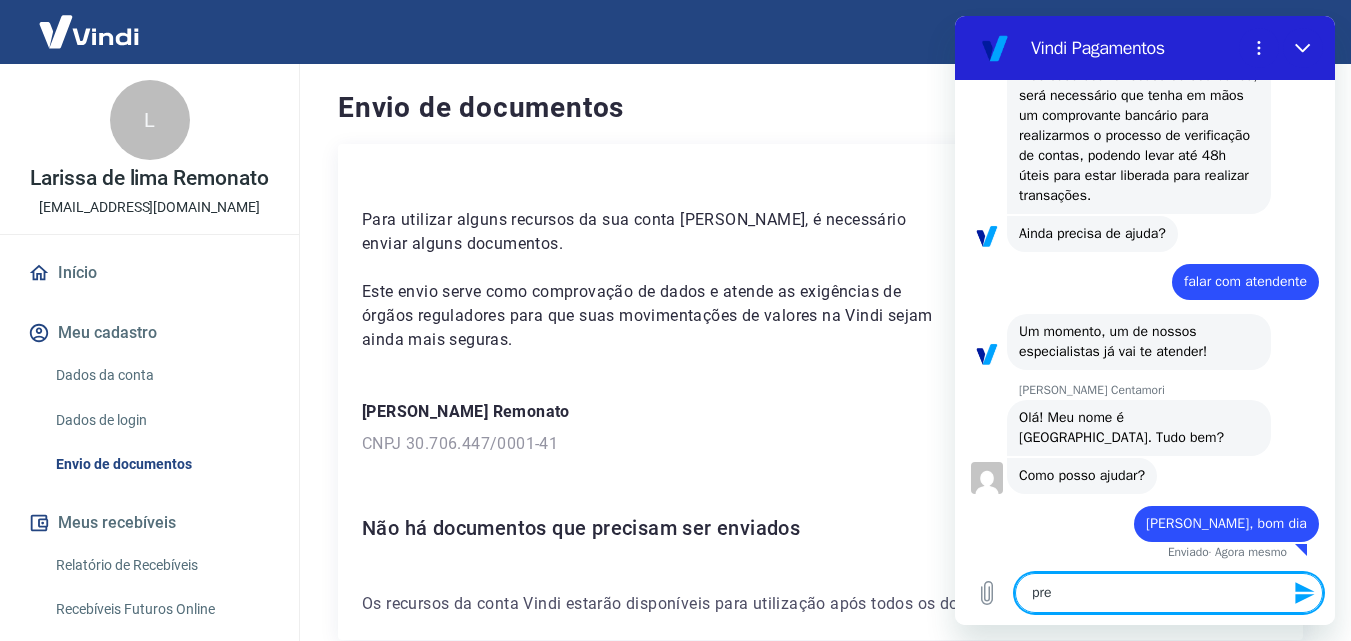 scroll, scrollTop: 706, scrollLeft: 0, axis: vertical 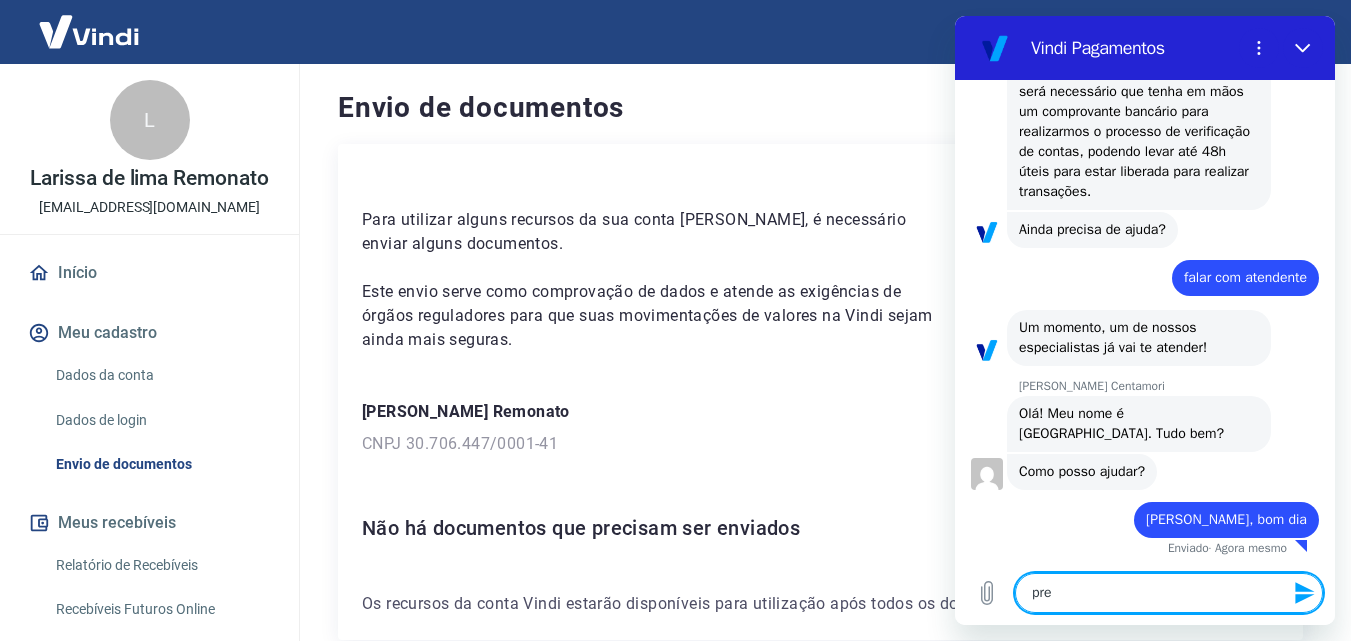 type on "prec" 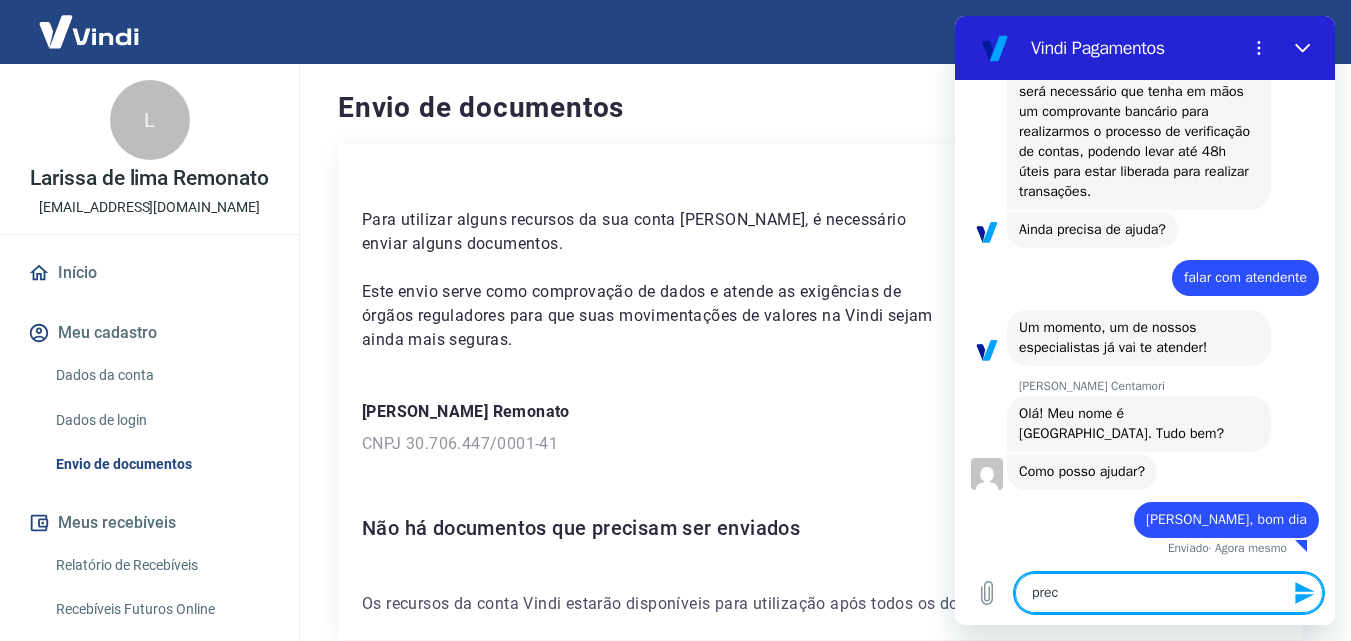 type on "preci" 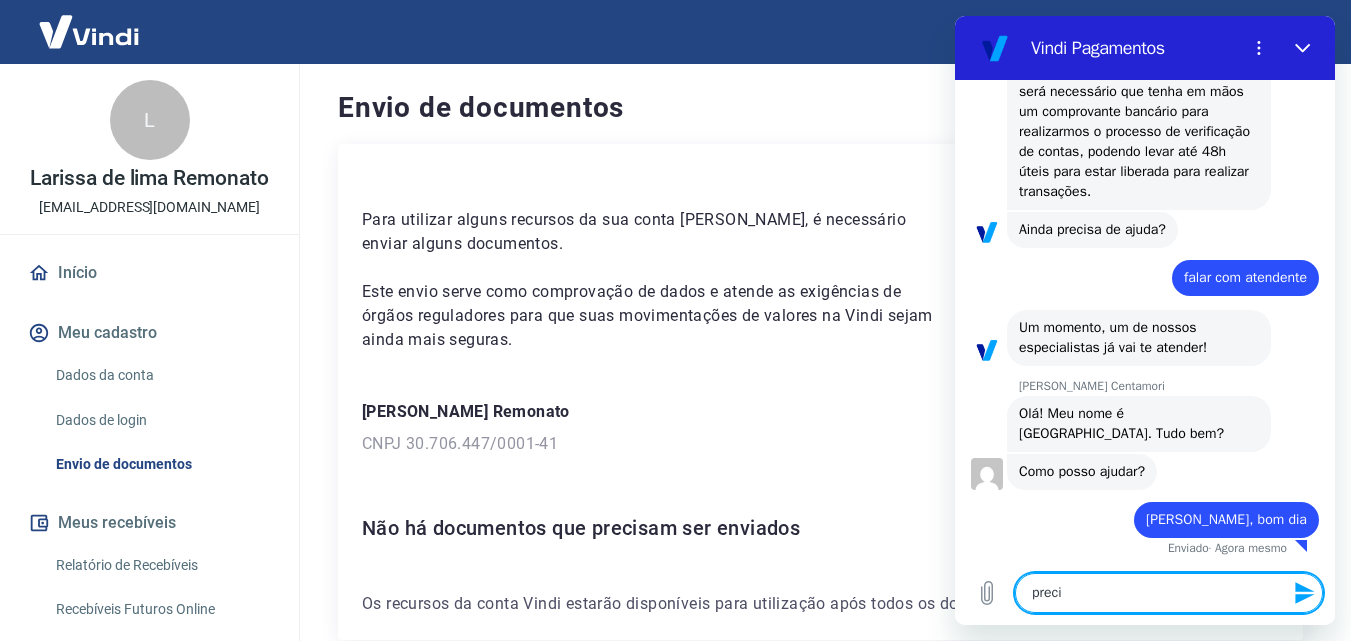 type on "precis" 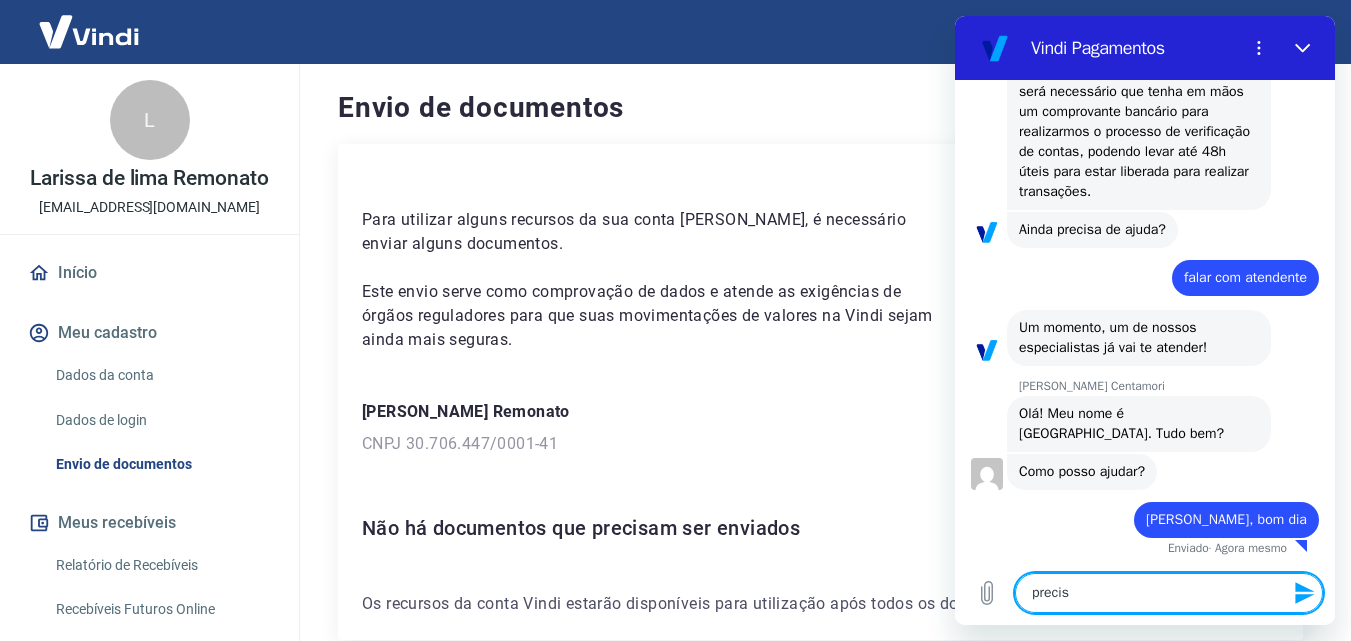 type on "preciso" 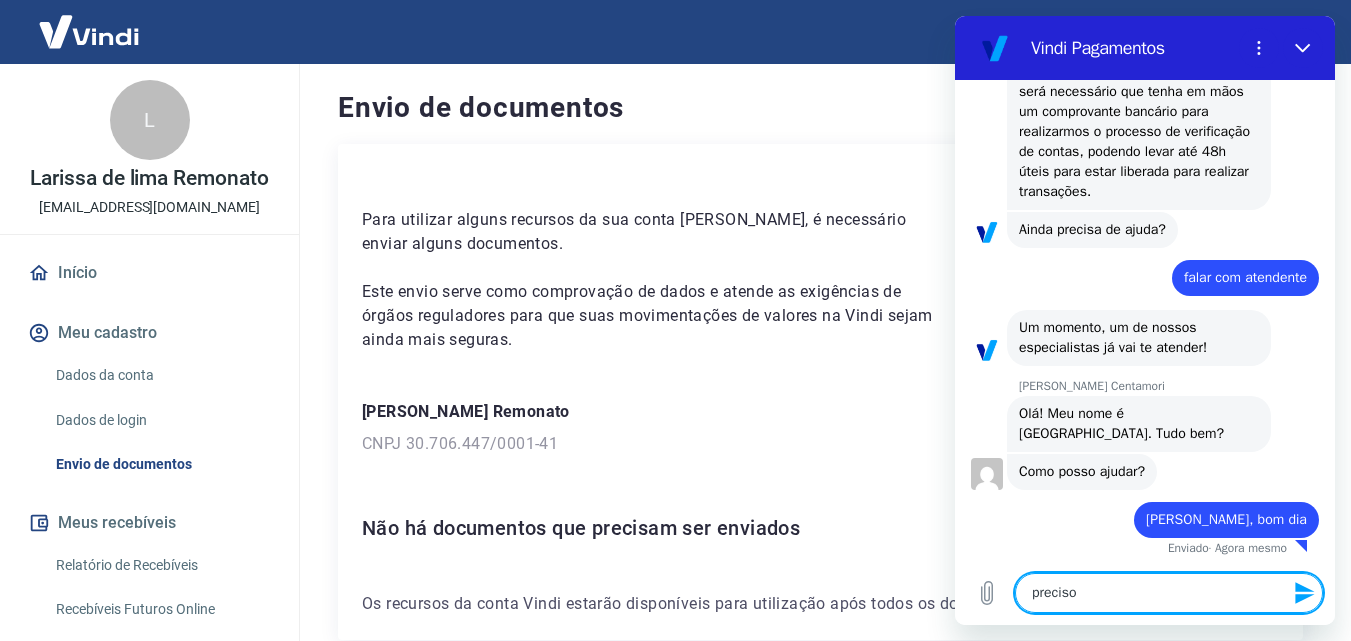 type on "preciso" 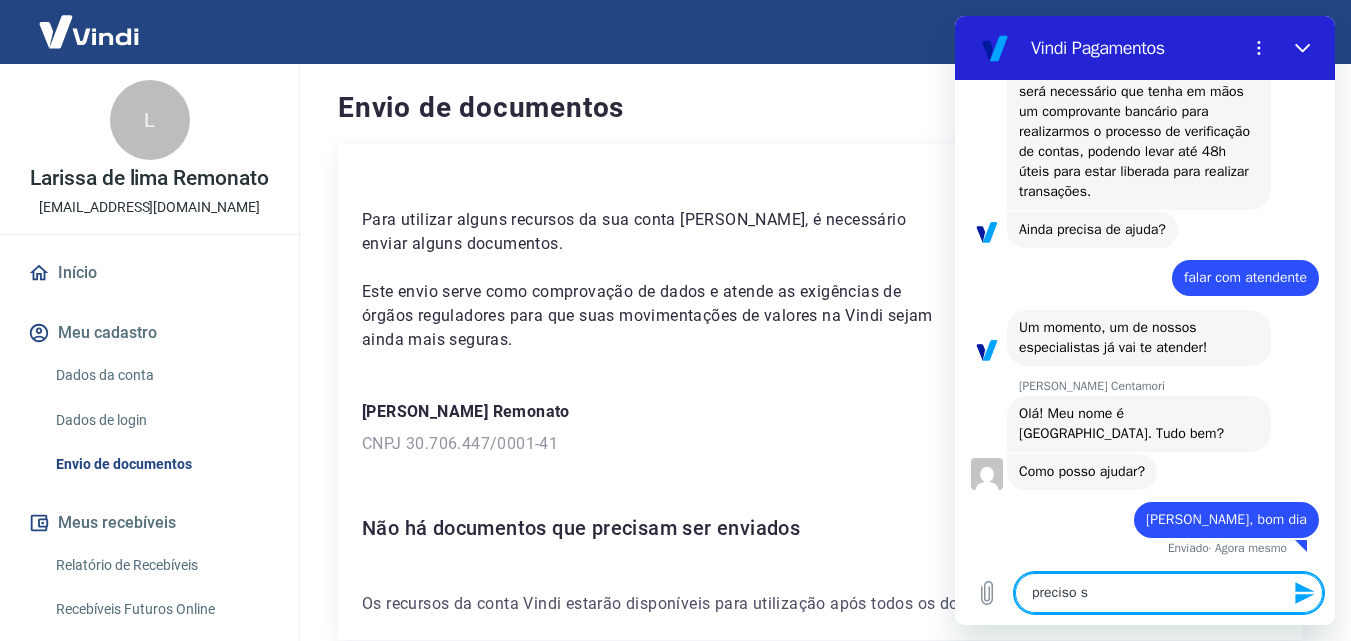 type on "preciso sa" 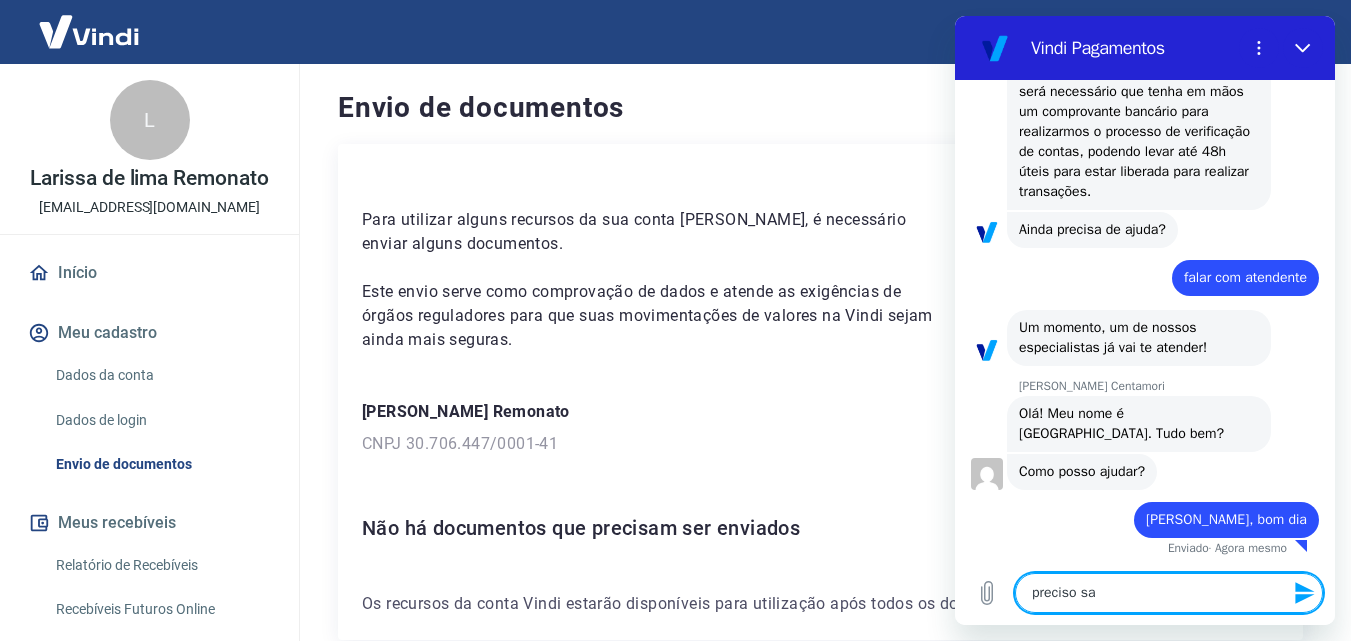 type on "preciso sab" 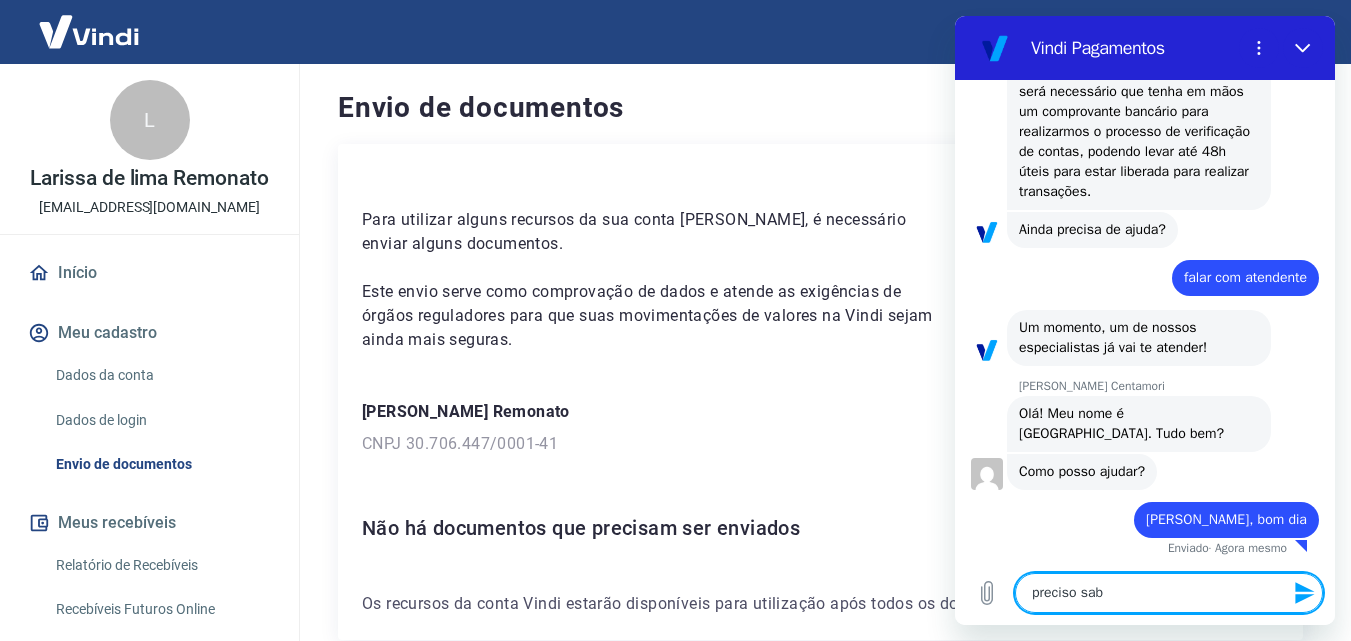 type on "preciso sabe" 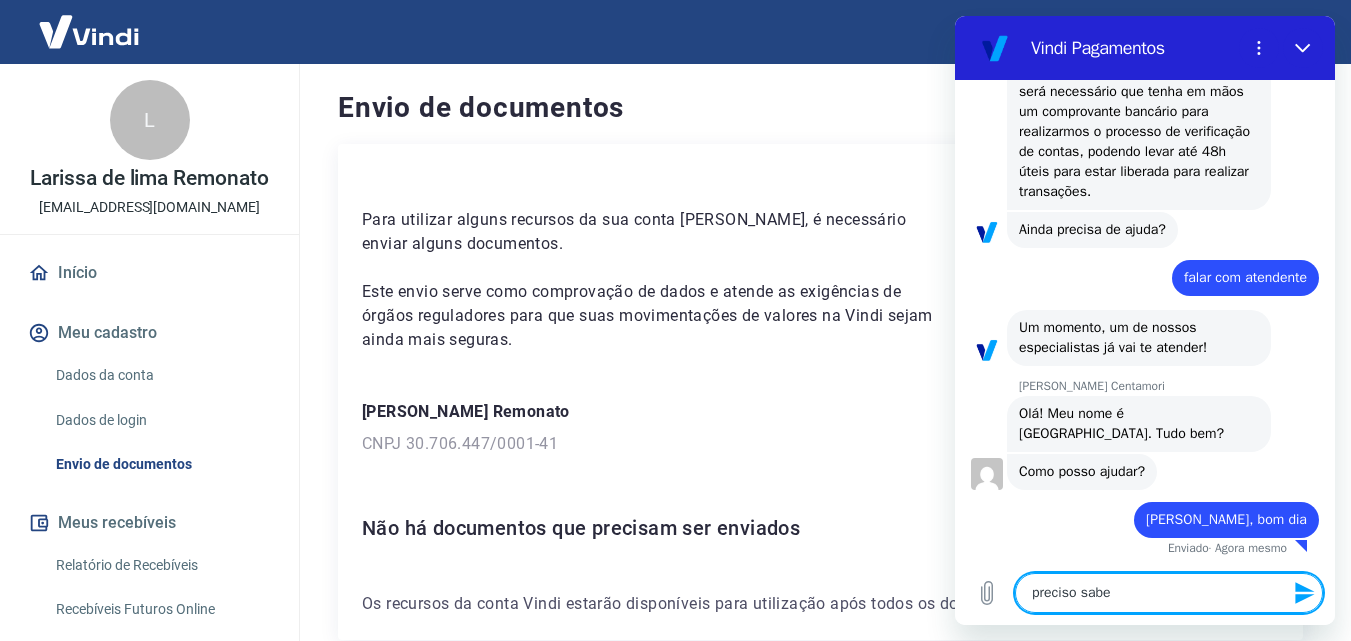 type on "preciso saber" 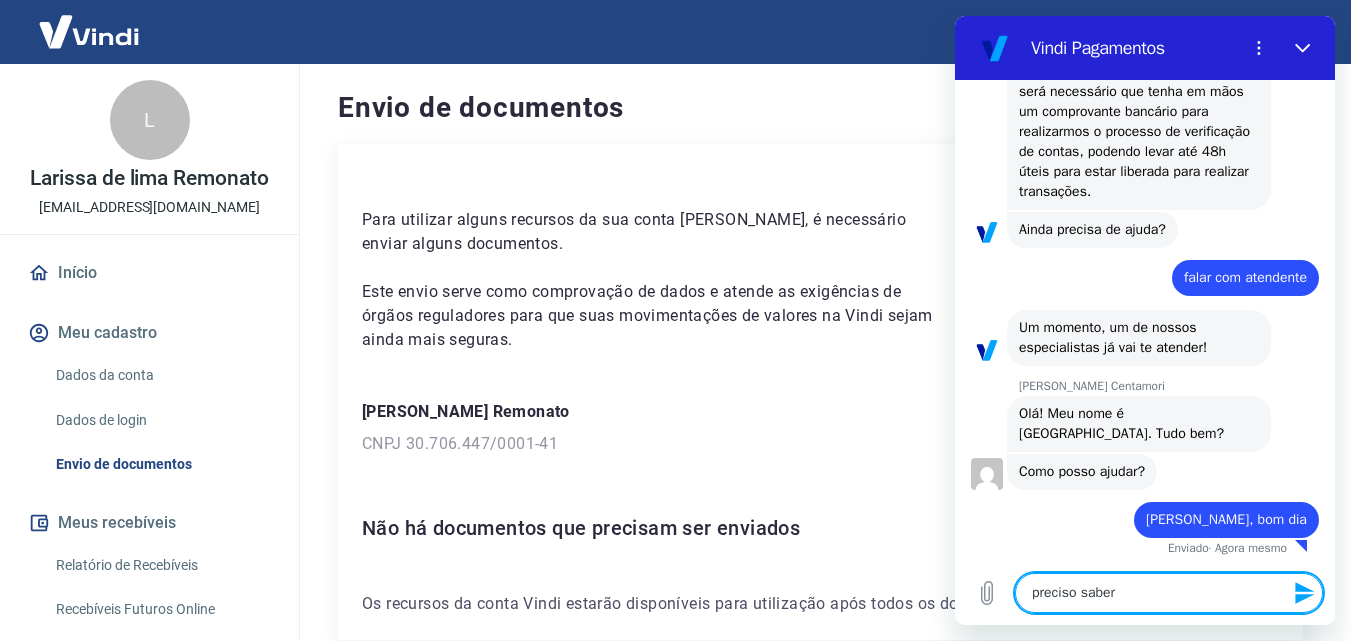 type on "preciso saber" 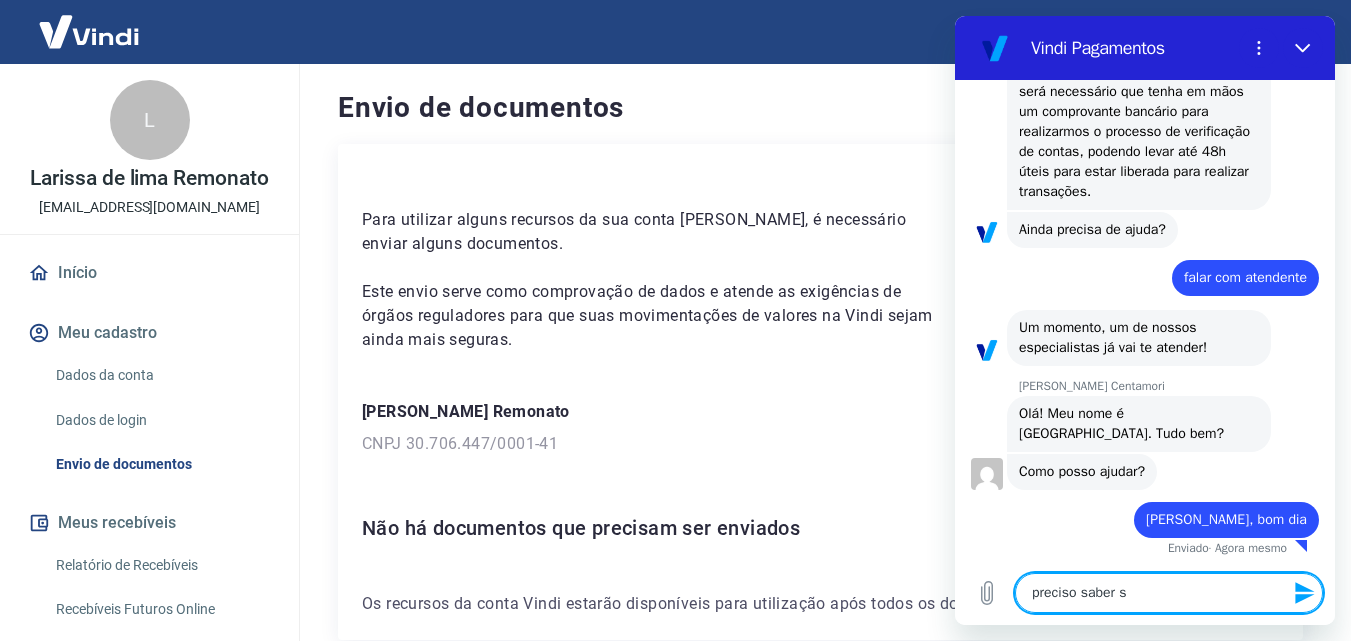 type on "preciso saber se" 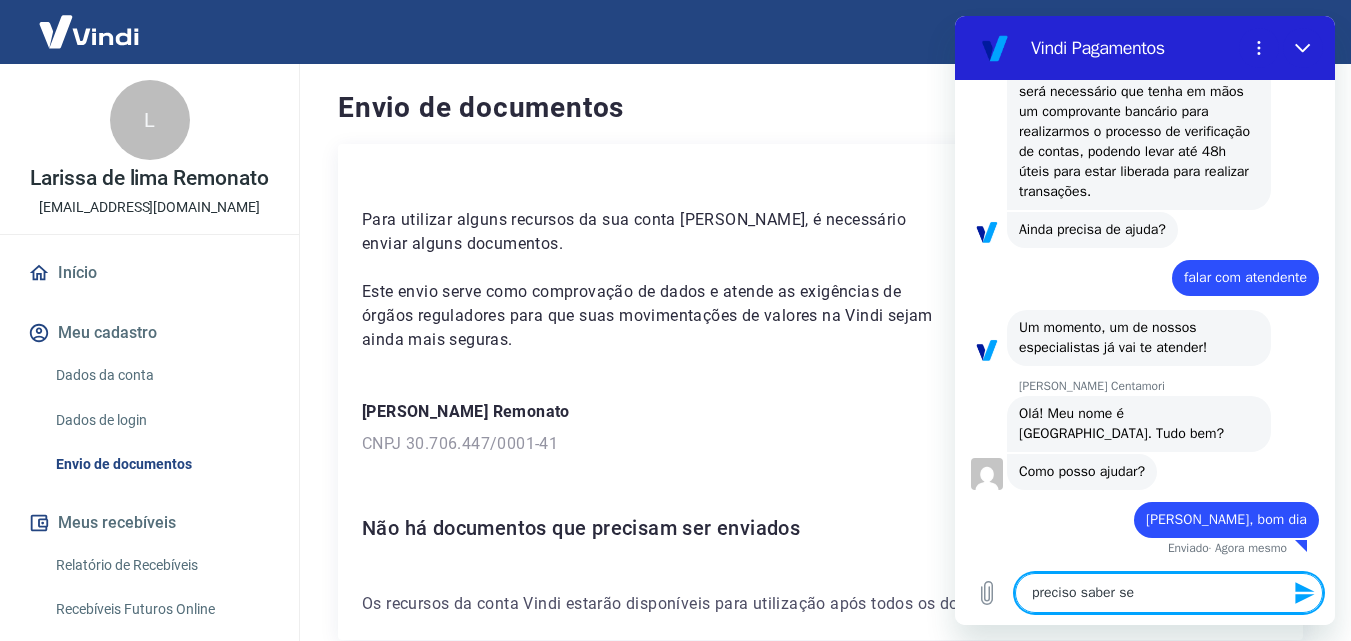 type on "preciso saber se" 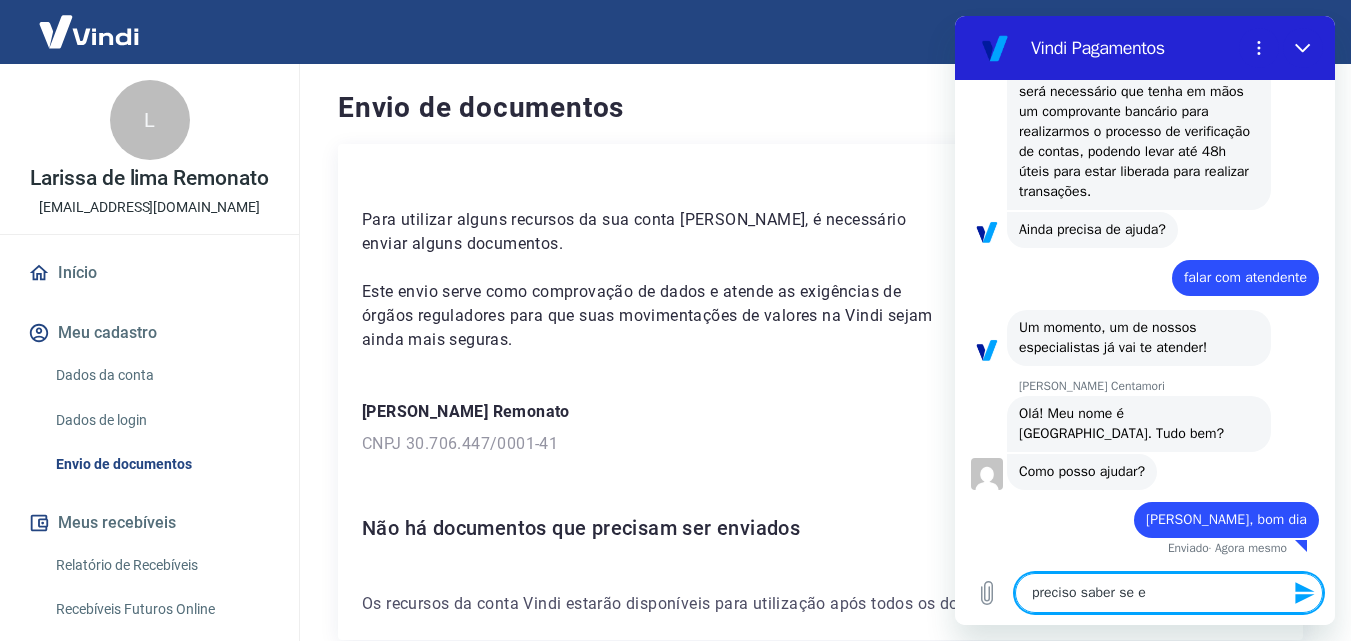 type on "preciso saber se es" 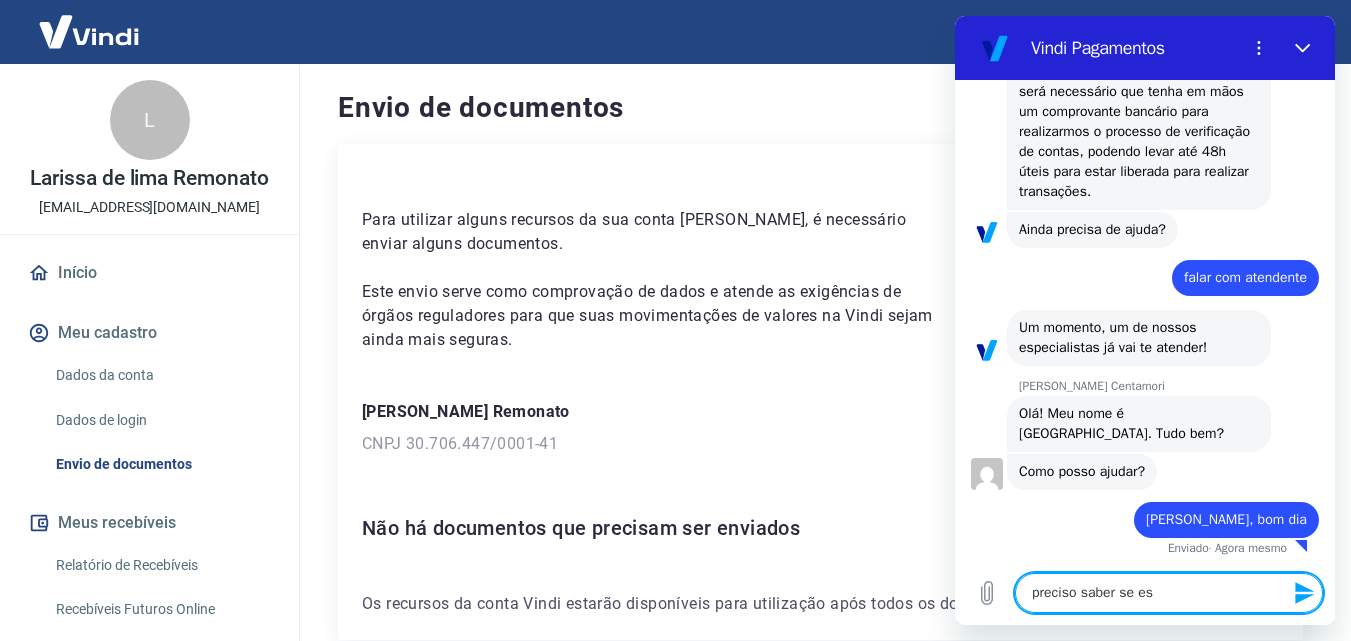 type on "preciso saber se est" 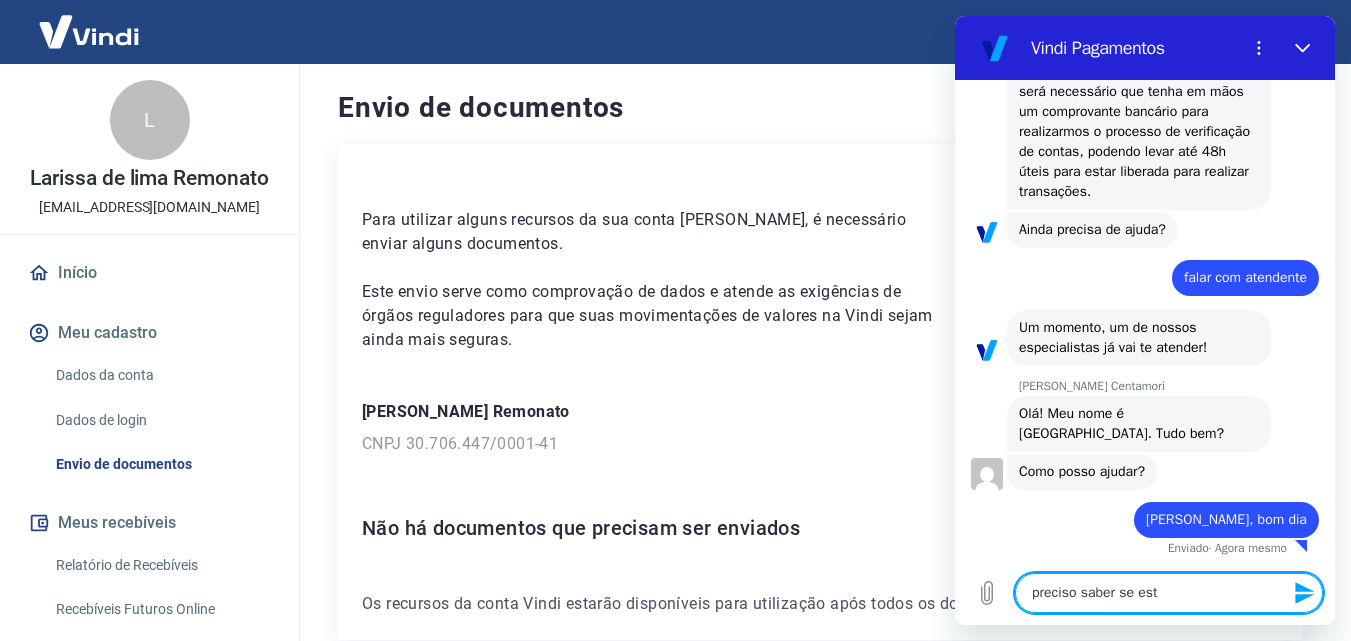type on "preciso saber se esta" 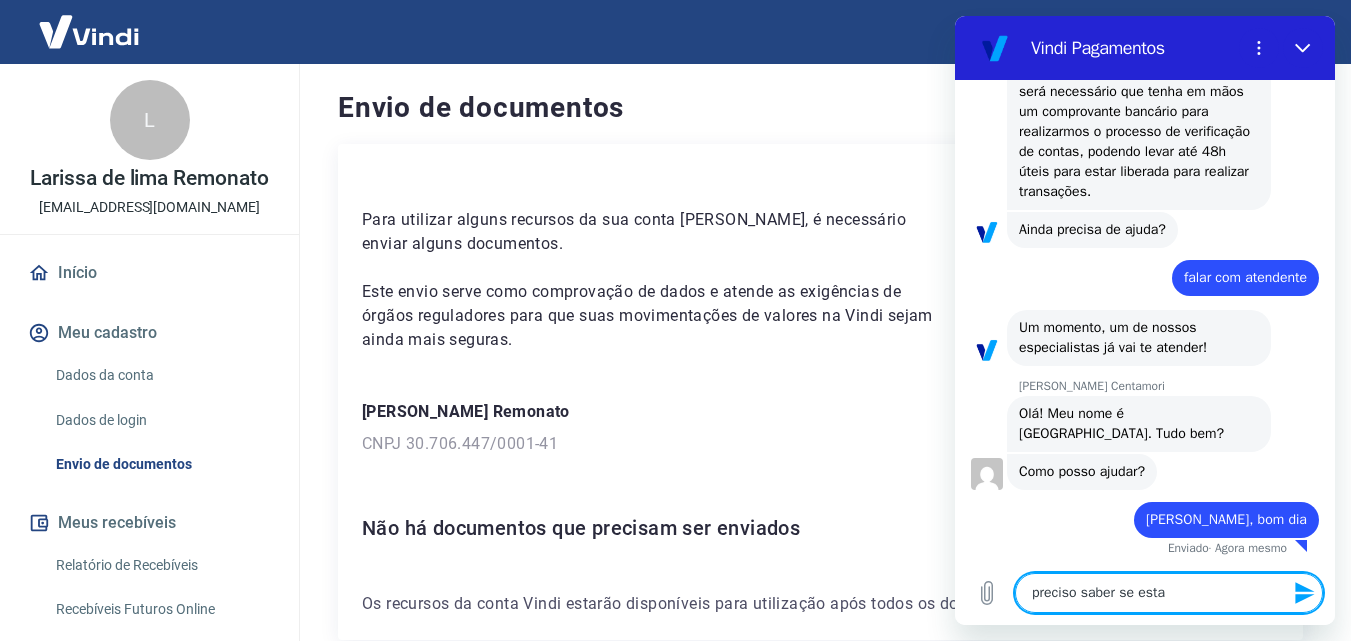 type on "preciso saber se esta" 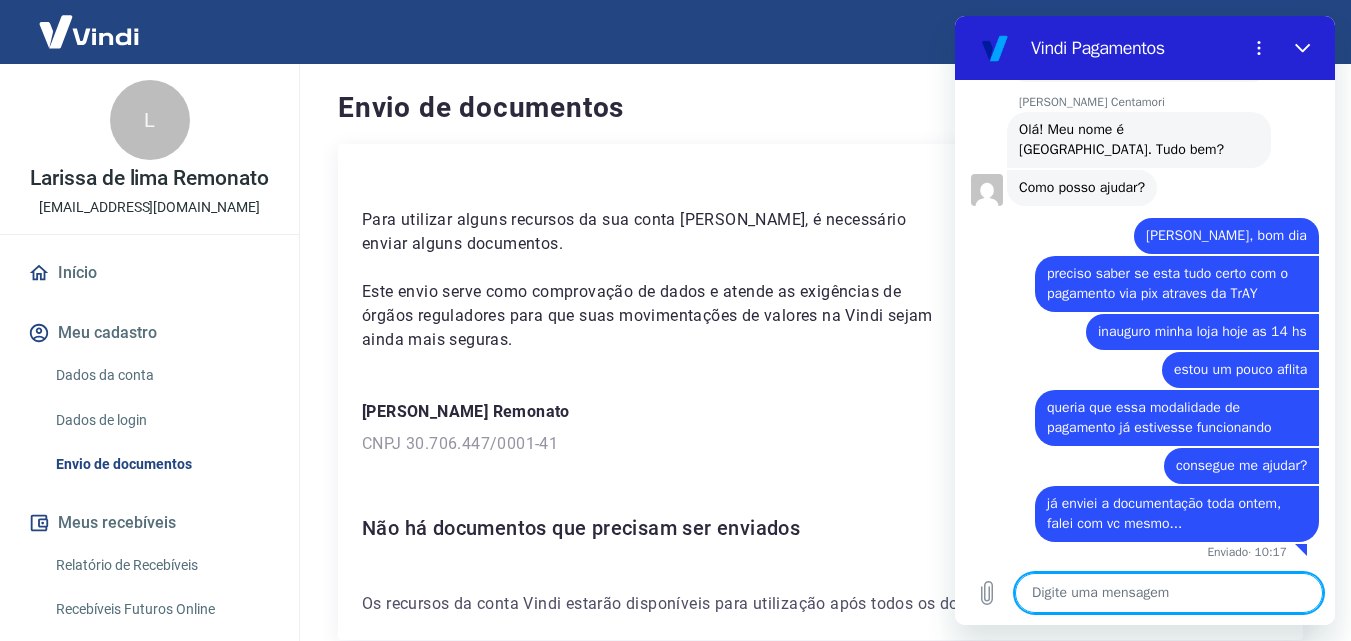 scroll, scrollTop: 994, scrollLeft: 0, axis: vertical 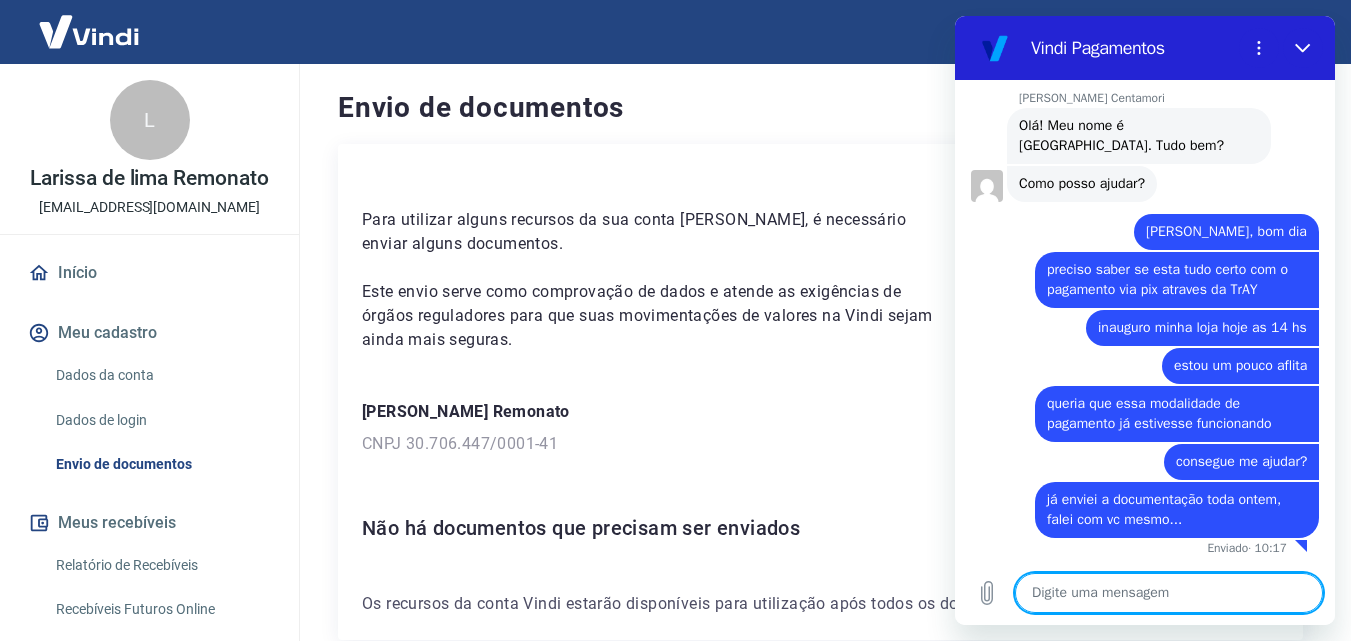 click at bounding box center [1169, 593] 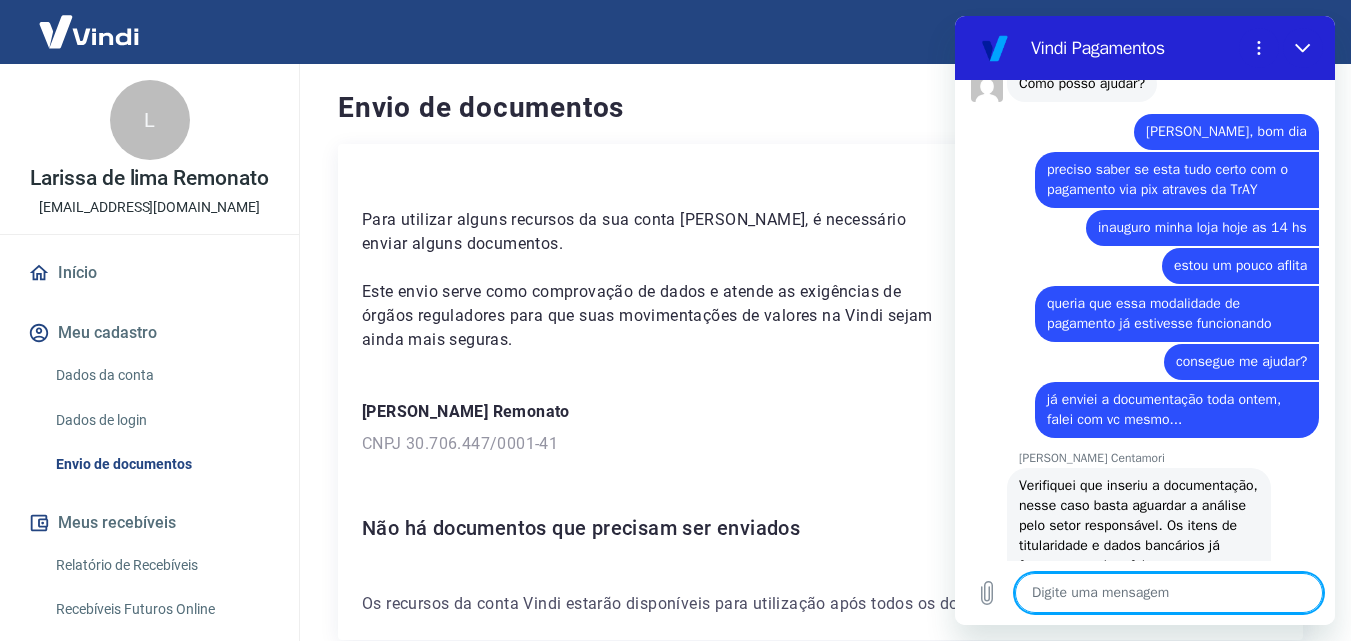 scroll, scrollTop: 1218, scrollLeft: 0, axis: vertical 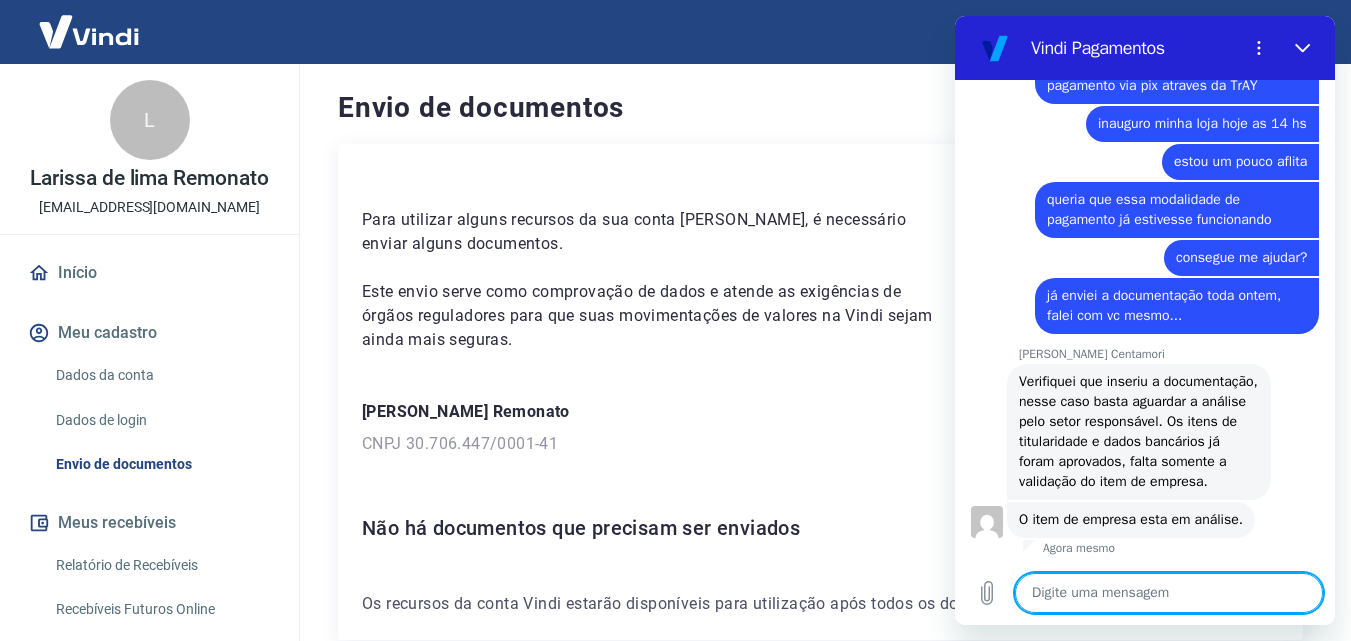 click at bounding box center (1169, 593) 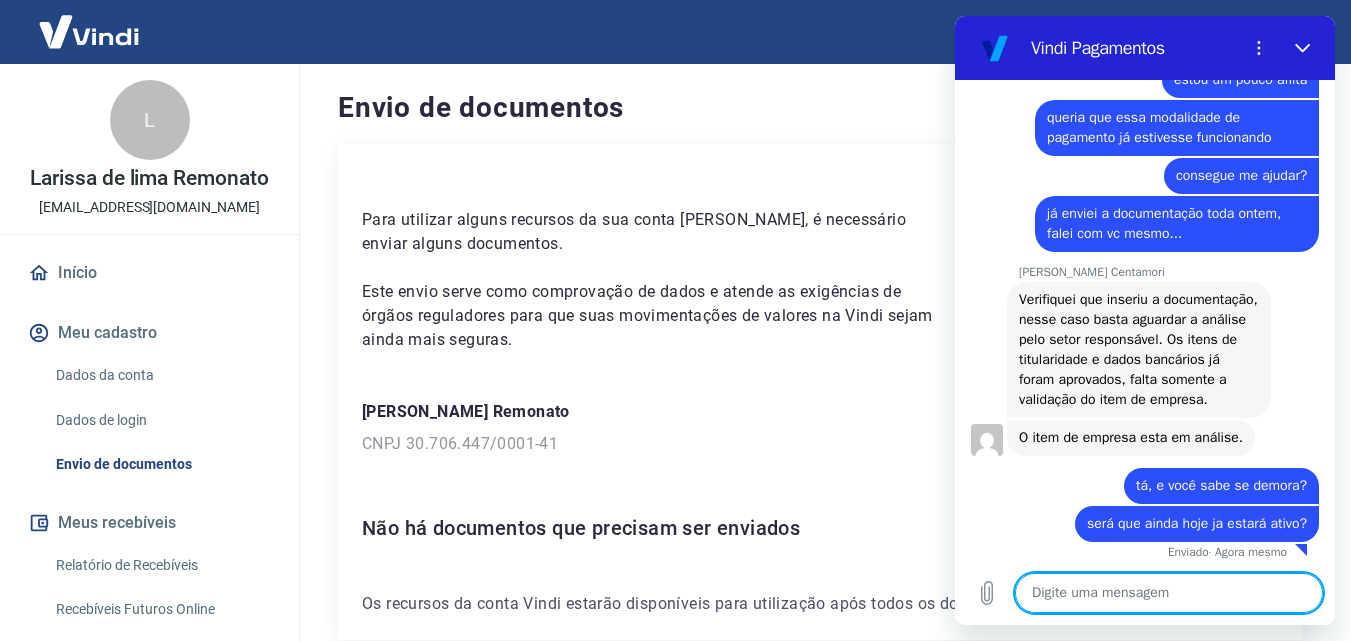 scroll, scrollTop: 1304, scrollLeft: 0, axis: vertical 